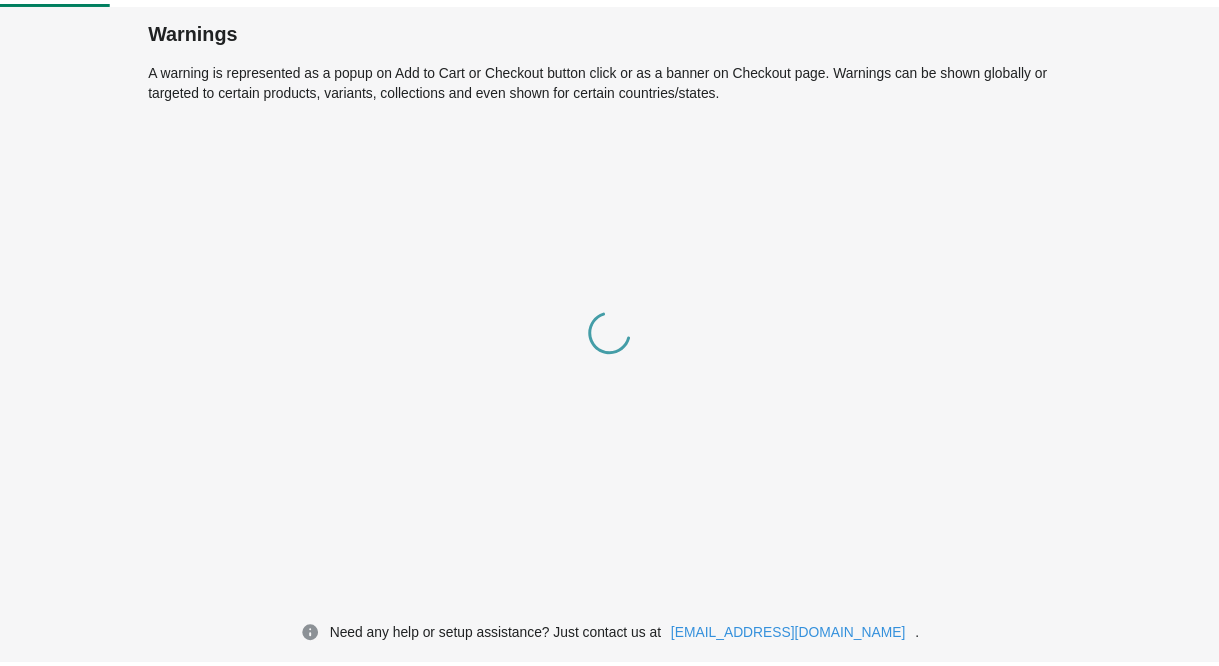 scroll, scrollTop: 0, scrollLeft: 0, axis: both 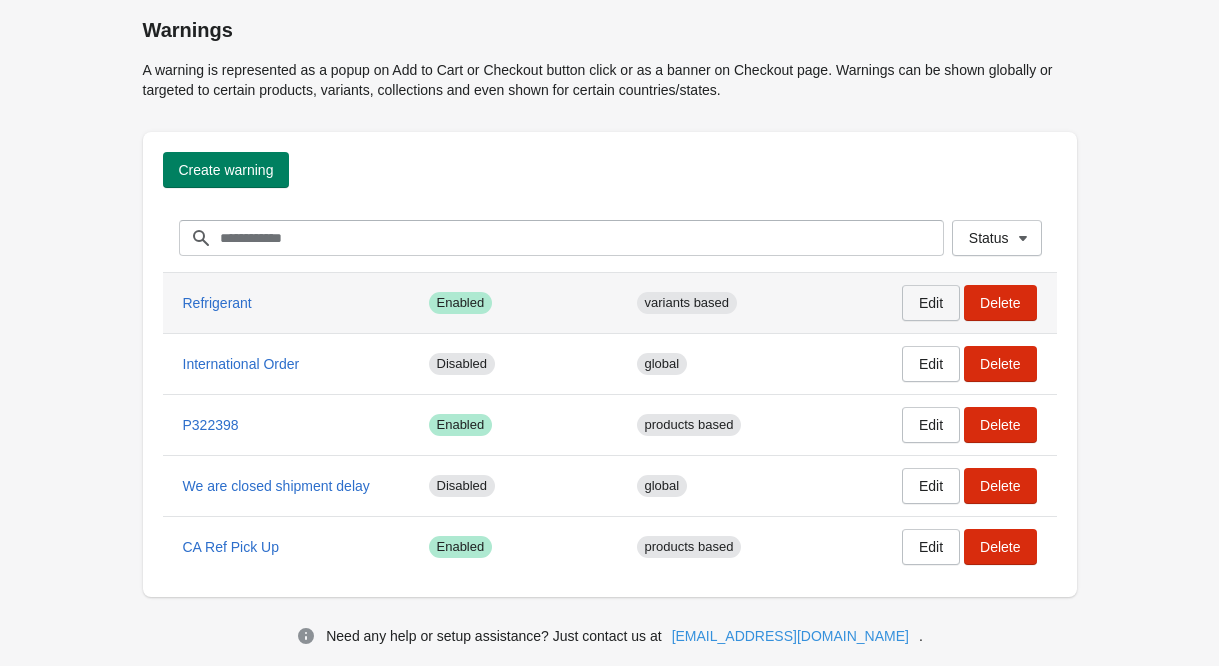 click on "Edit" at bounding box center [931, 303] 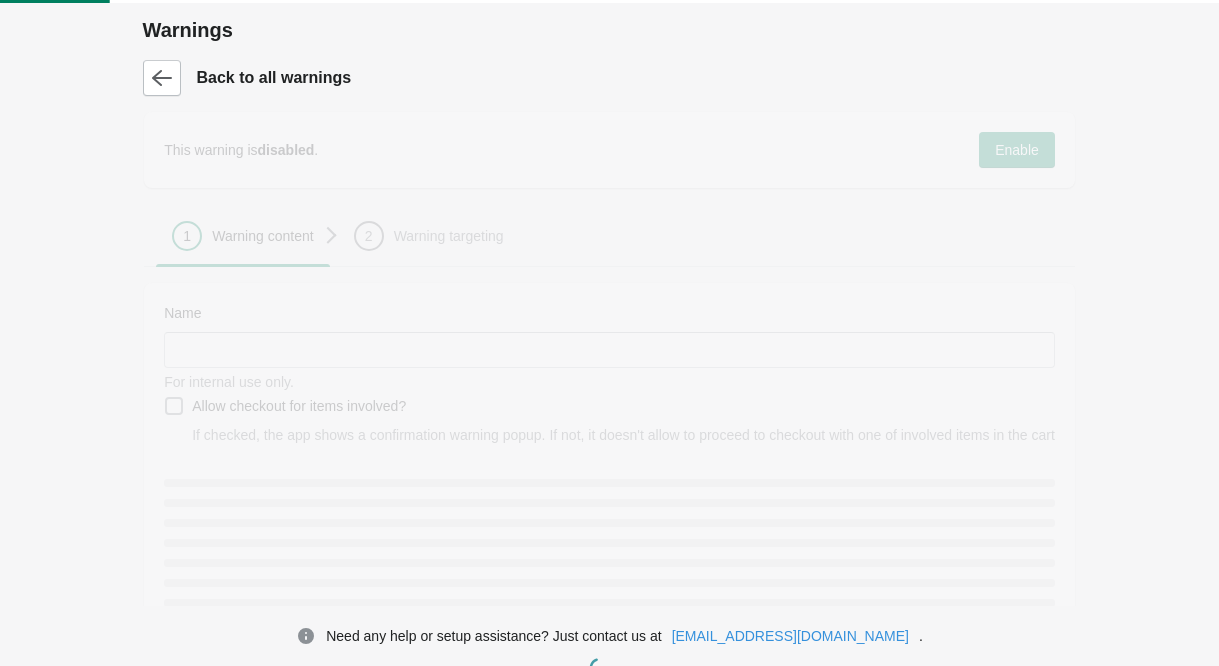 type on "**********" 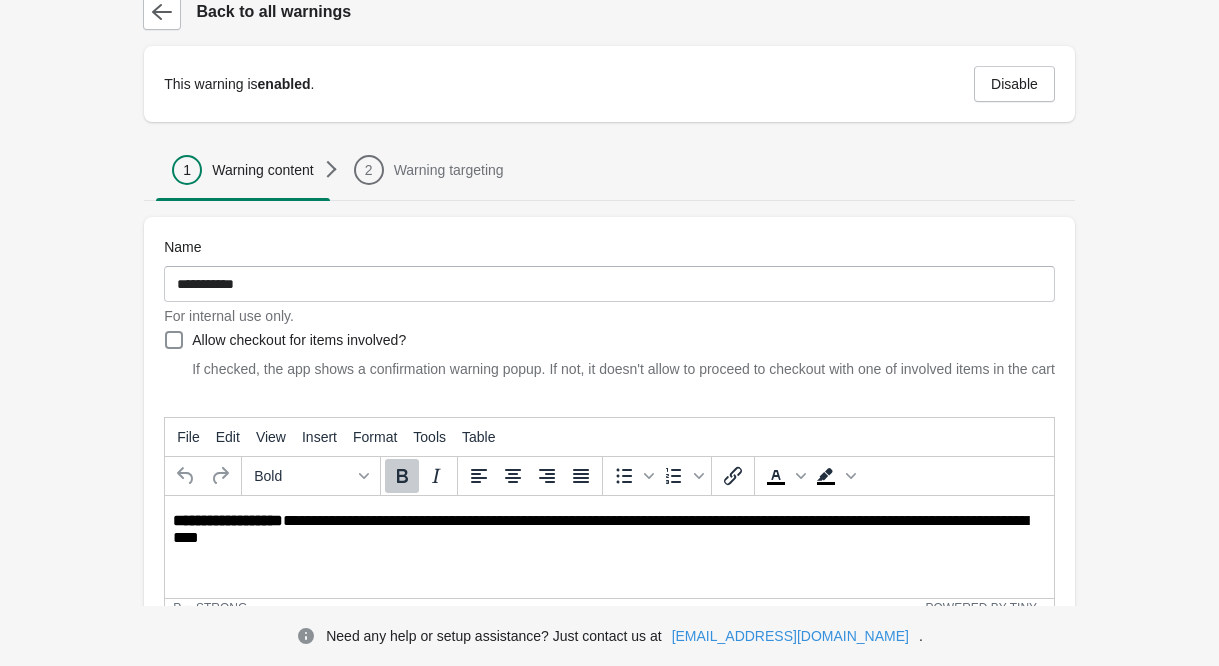 scroll, scrollTop: 100, scrollLeft: 0, axis: vertical 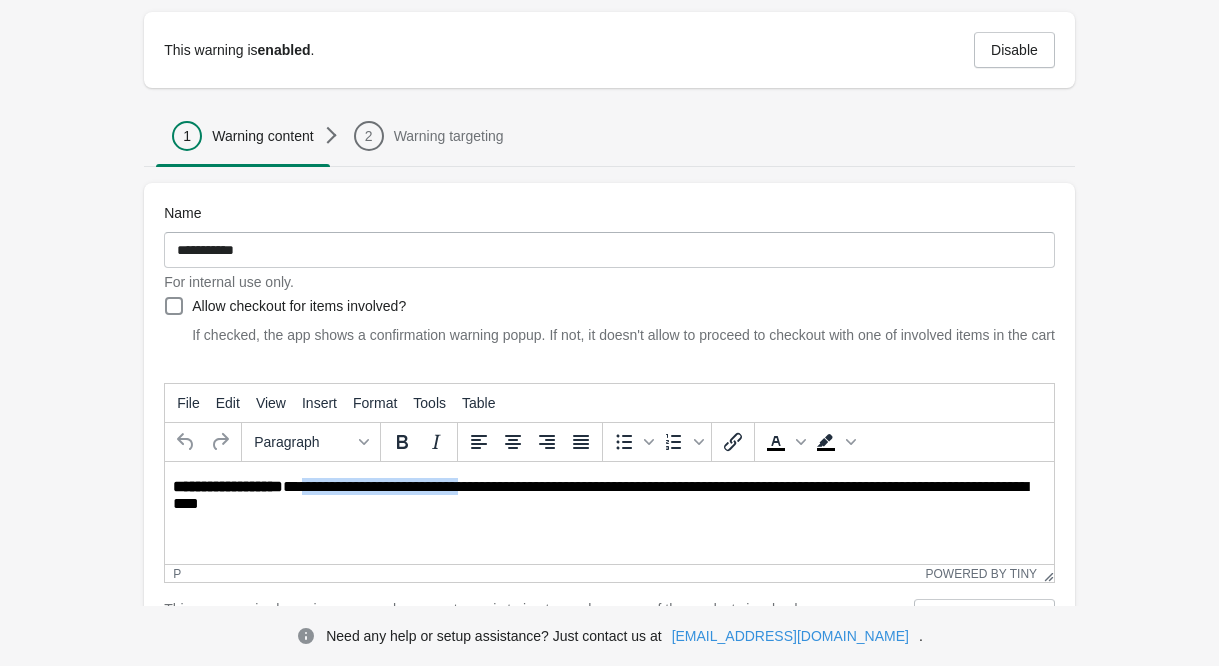 drag, startPoint x: 464, startPoint y: 488, endPoint x: 303, endPoint y: 490, distance: 161.01242 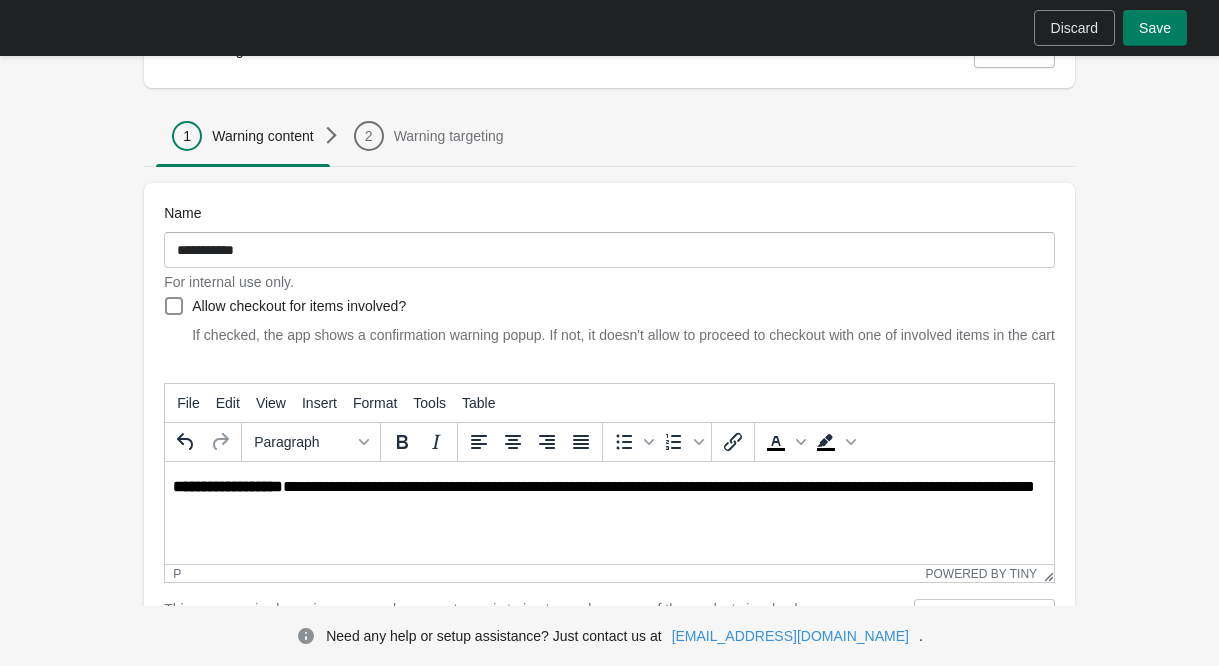 click on "**********" at bounding box center (611, 496) 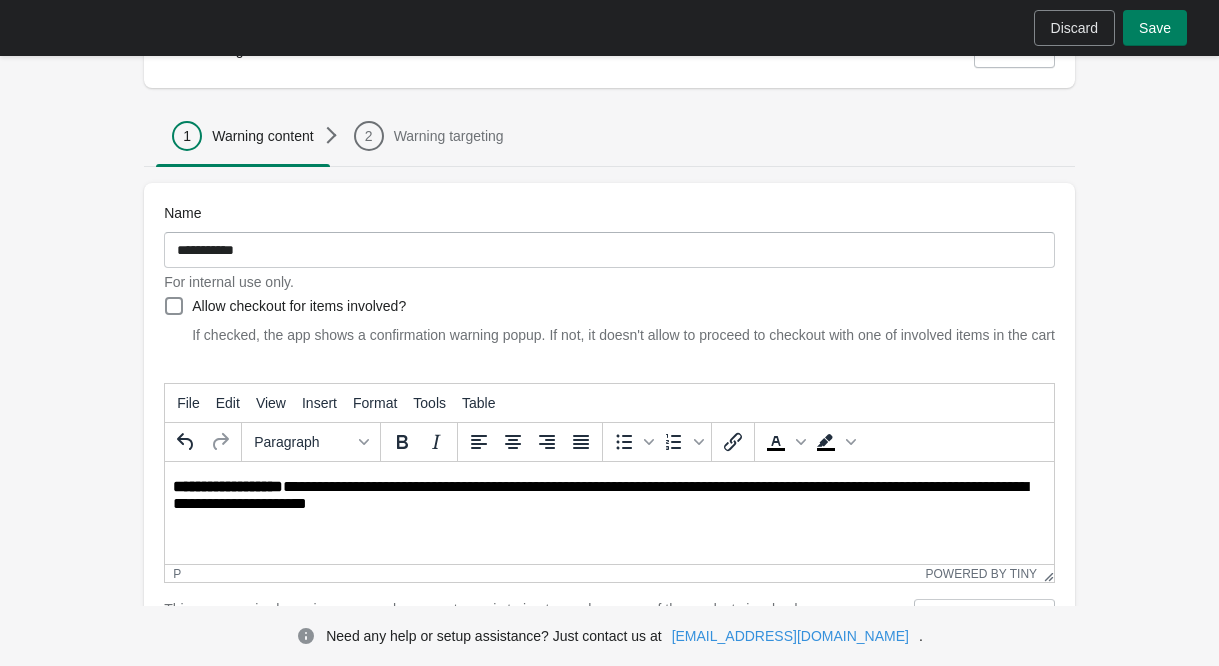 click on "**********" at bounding box center [611, 496] 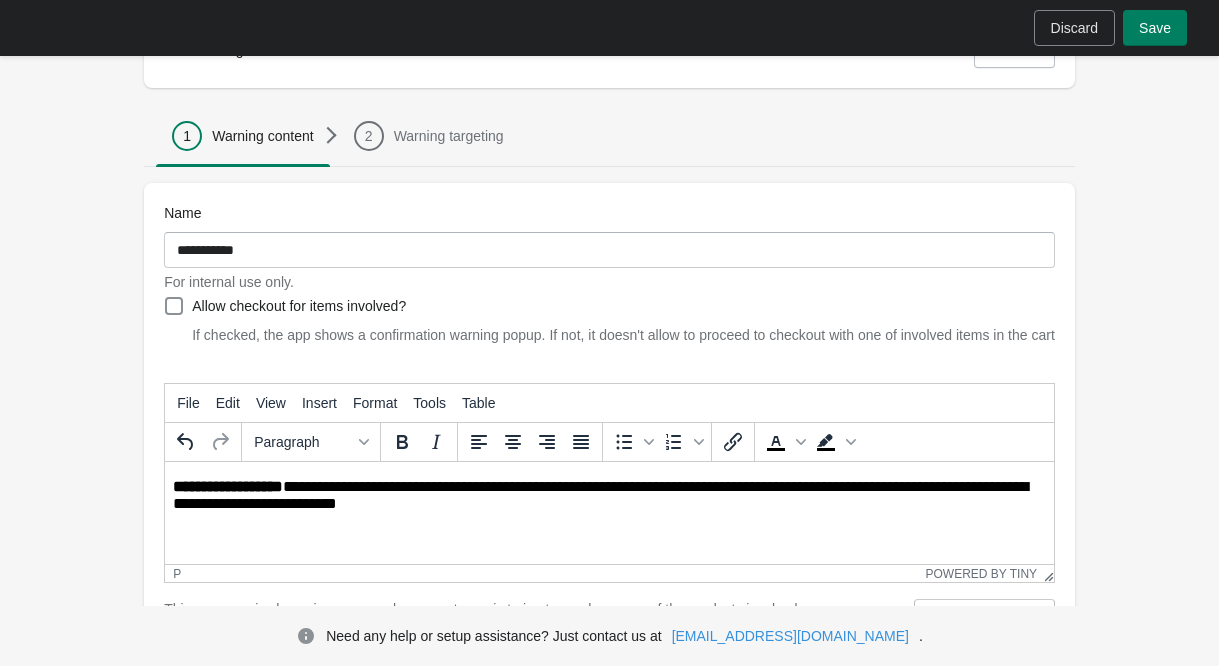 click on "**********" at bounding box center [611, 496] 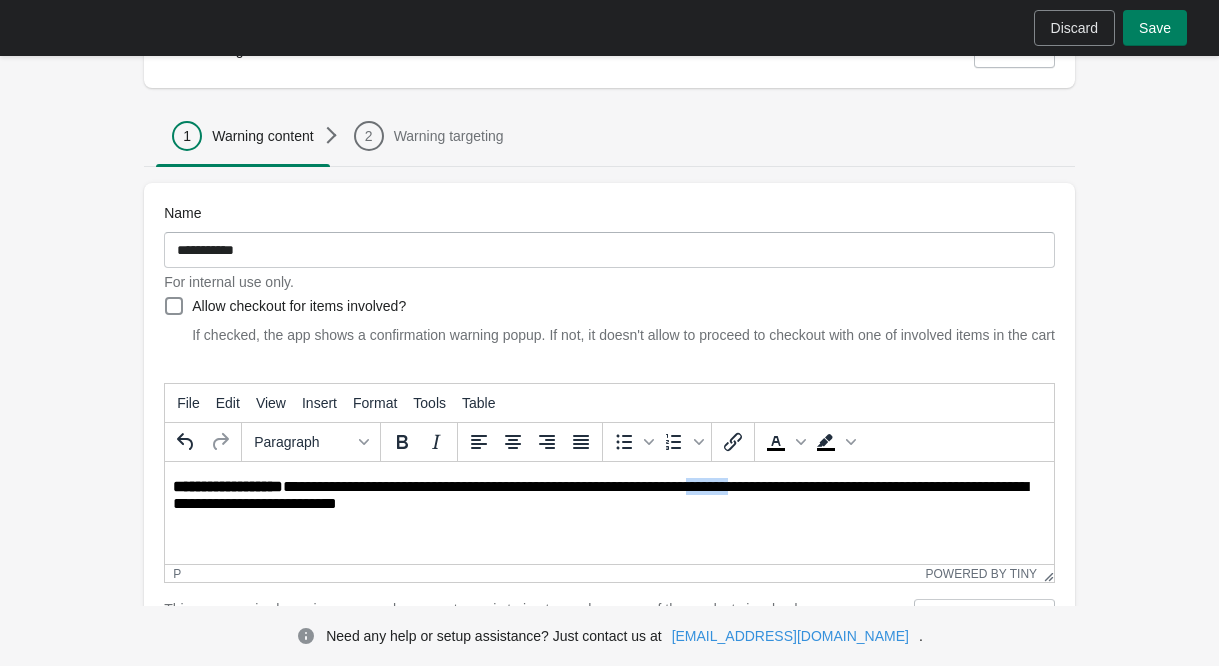 click on "**********" at bounding box center (611, 496) 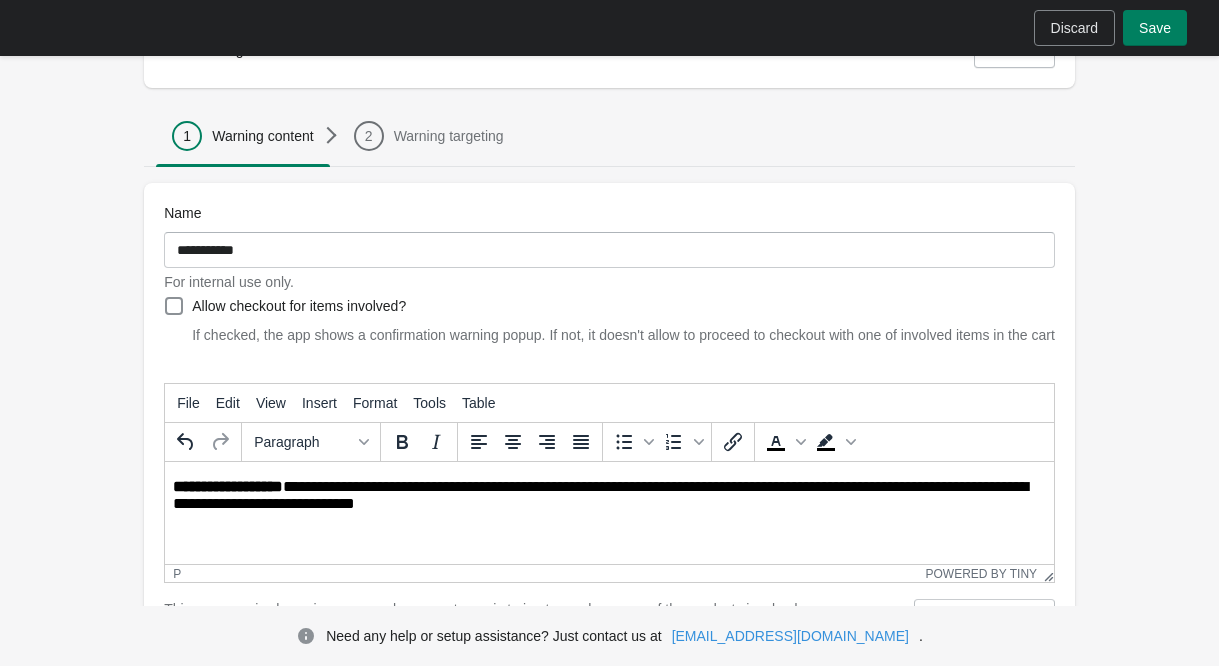 click on "**********" at bounding box center [611, 496] 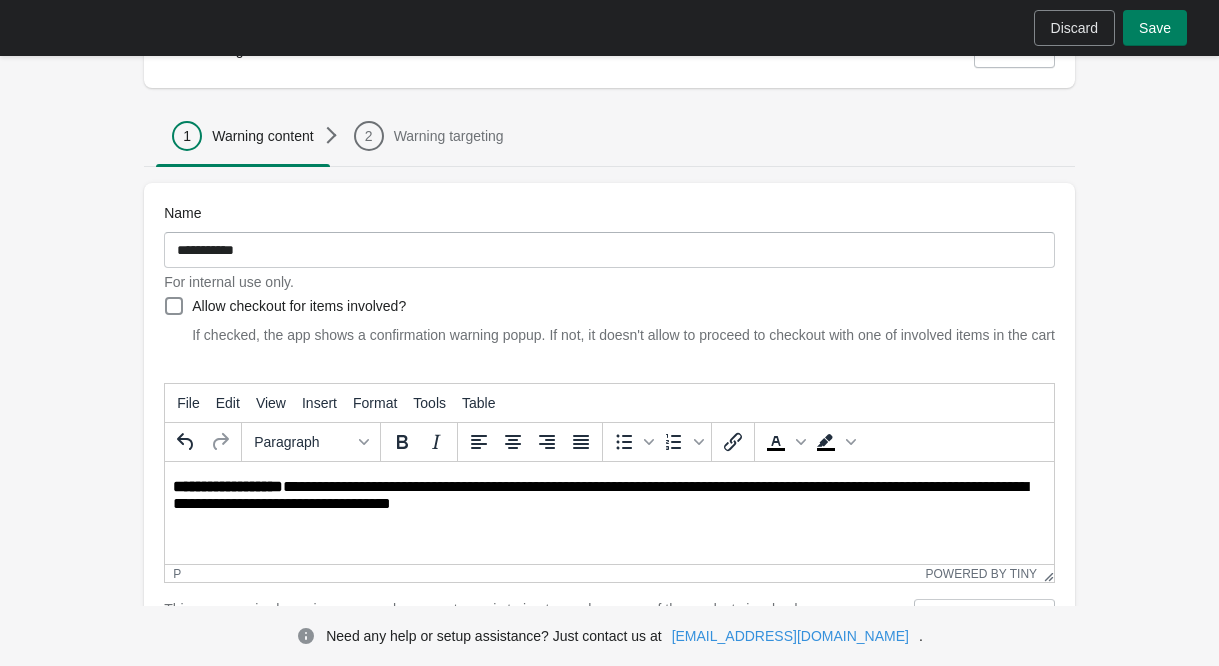 click on "**********" at bounding box center (611, 496) 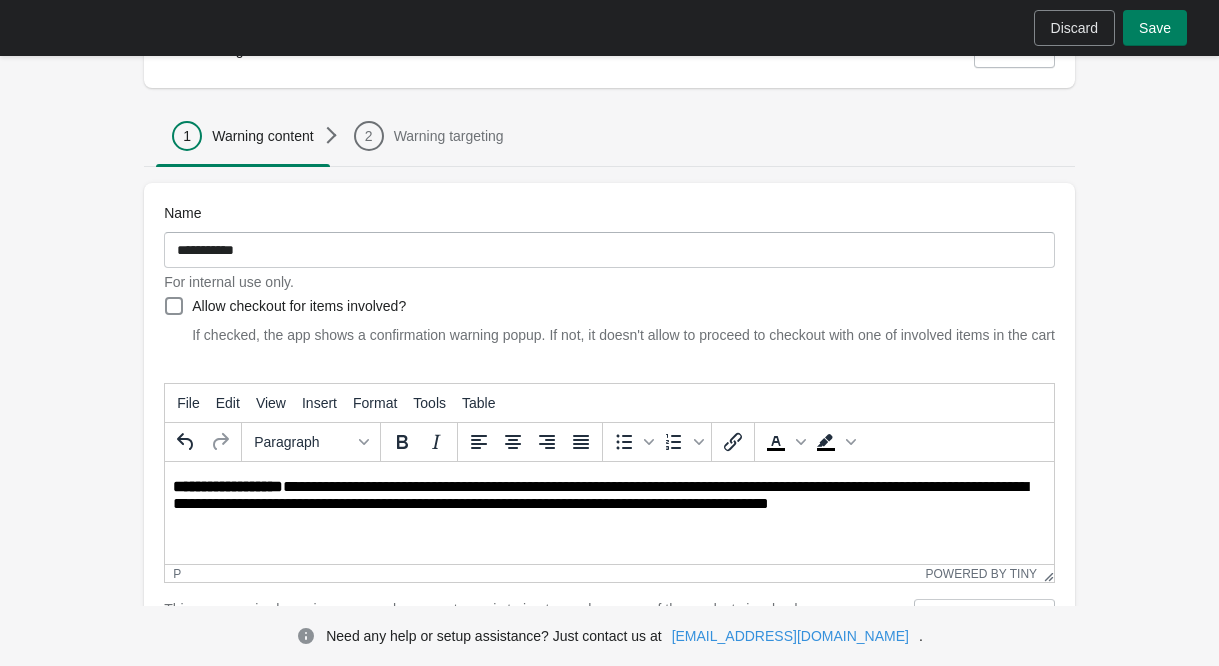 click on "**********" at bounding box center [611, 496] 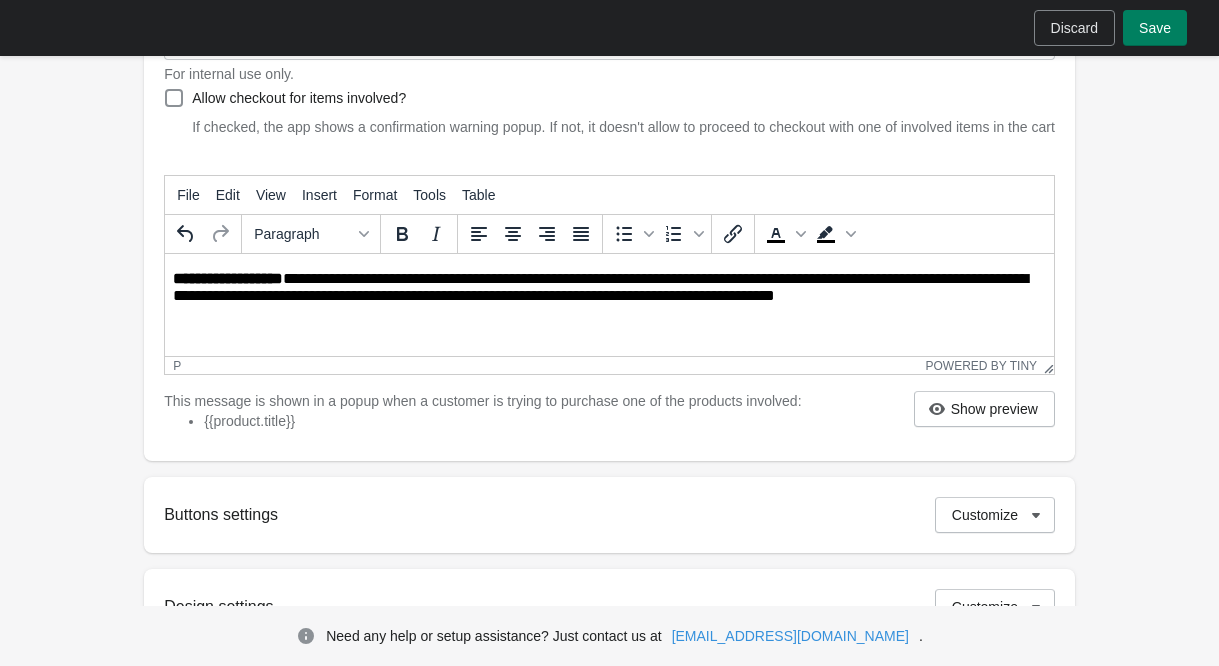 scroll, scrollTop: 300, scrollLeft: 0, axis: vertical 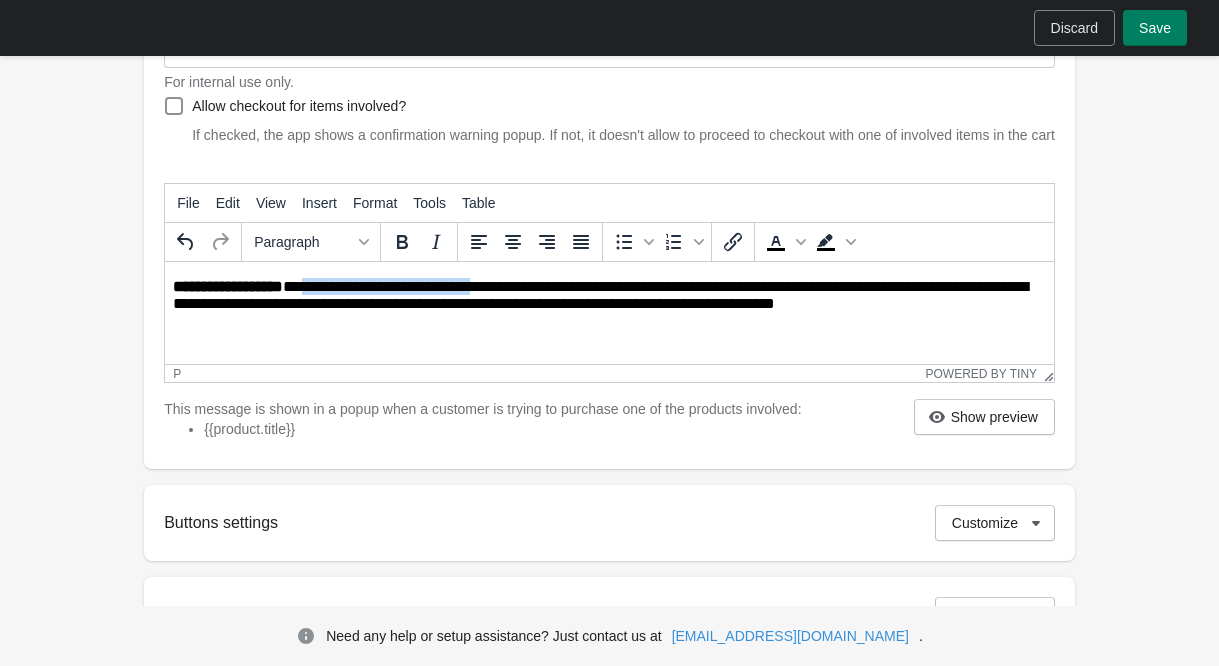 drag, startPoint x: 479, startPoint y: 289, endPoint x: 304, endPoint y: 283, distance: 175.10283 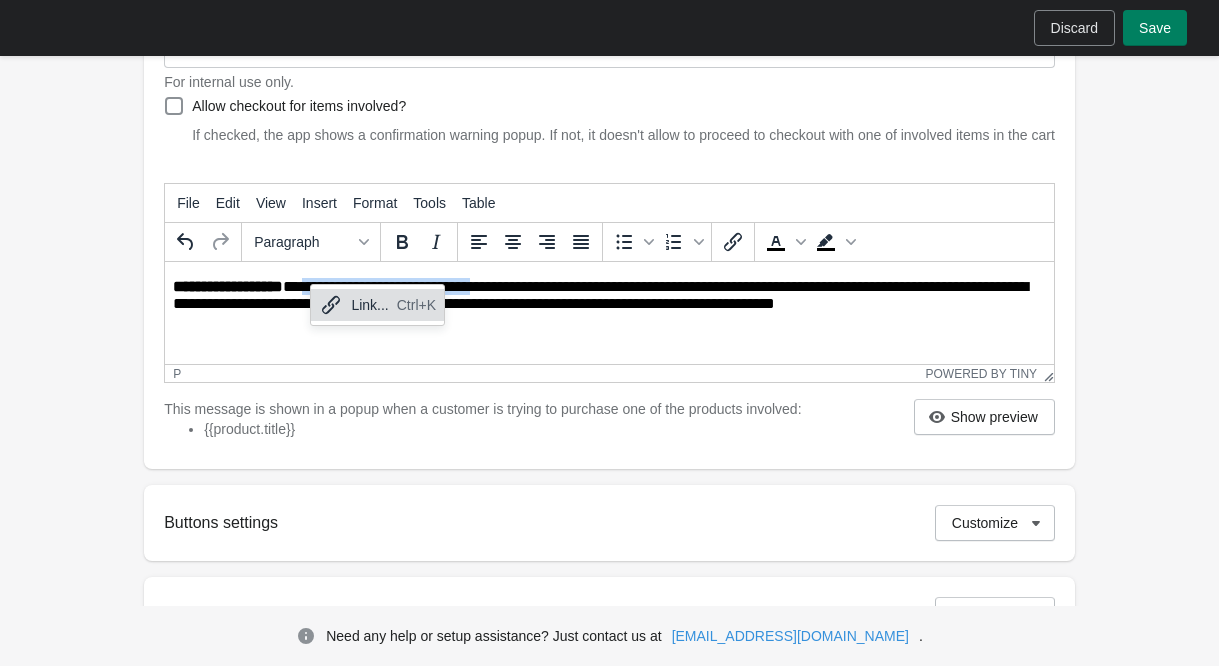 click on "**********" at bounding box center (611, 296) 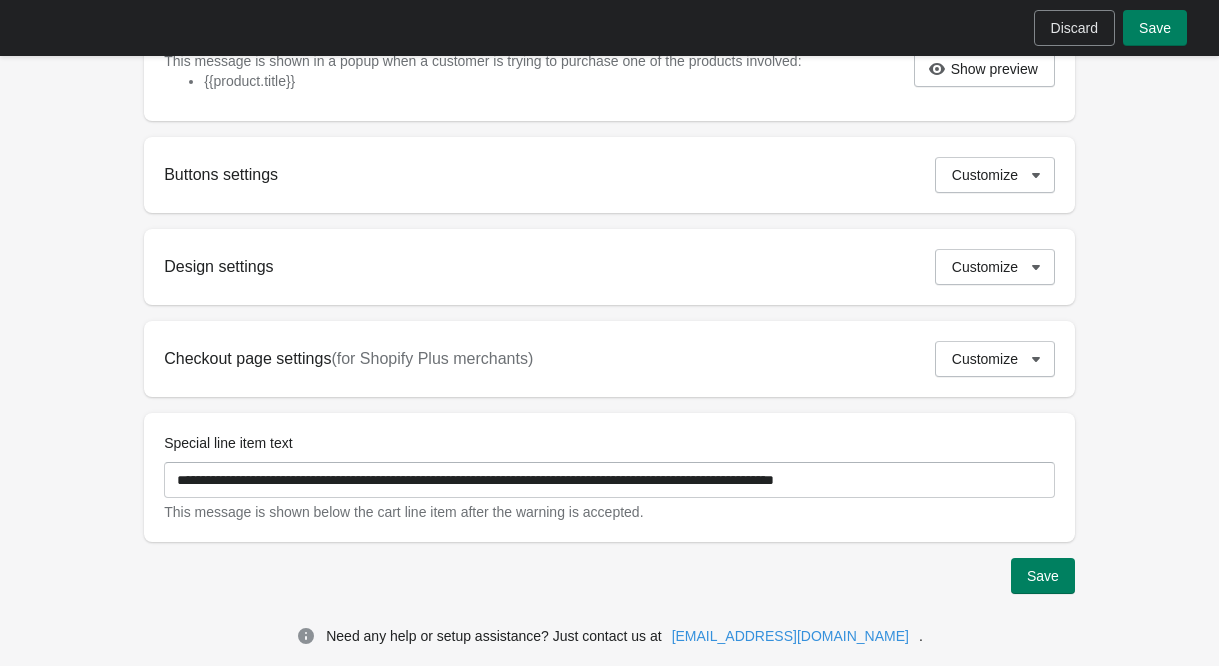 scroll, scrollTop: 682, scrollLeft: 0, axis: vertical 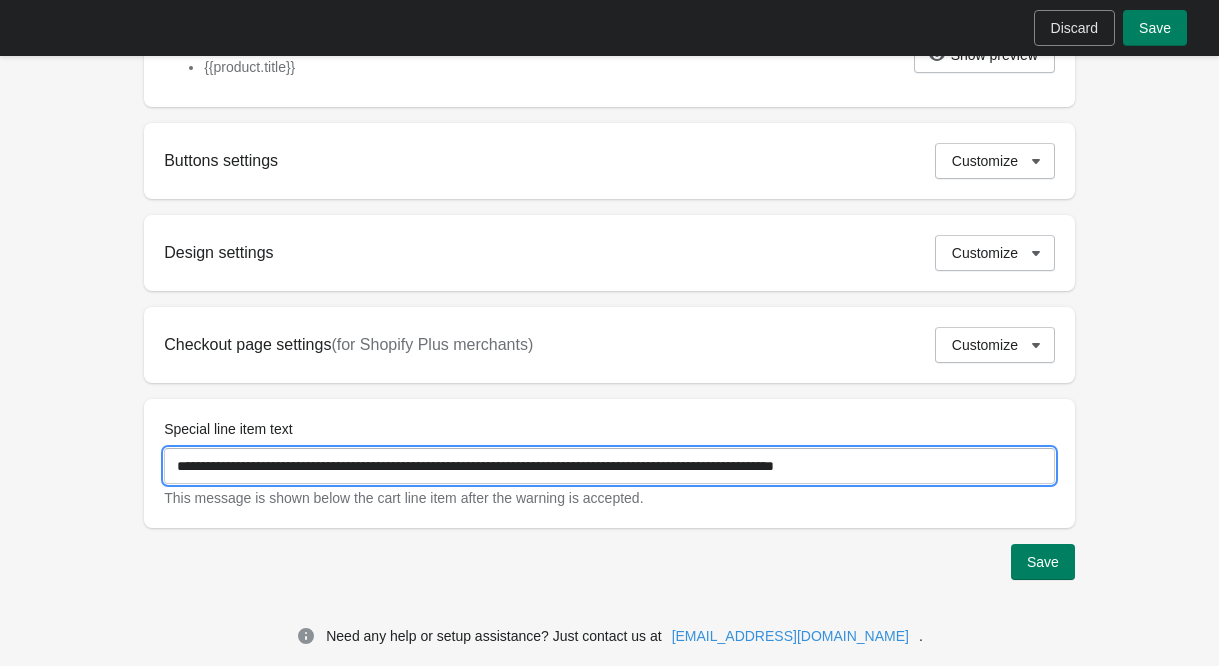 drag, startPoint x: 249, startPoint y: 461, endPoint x: 178, endPoint y: 461, distance: 71 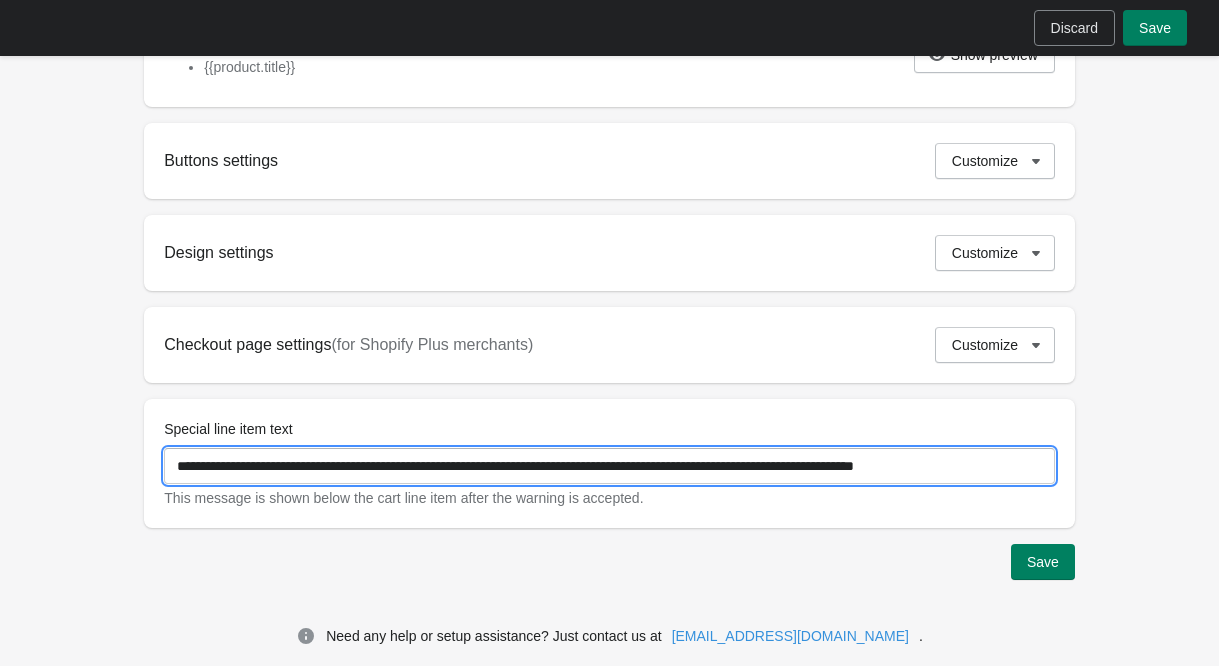 scroll, scrollTop: 682, scrollLeft: 0, axis: vertical 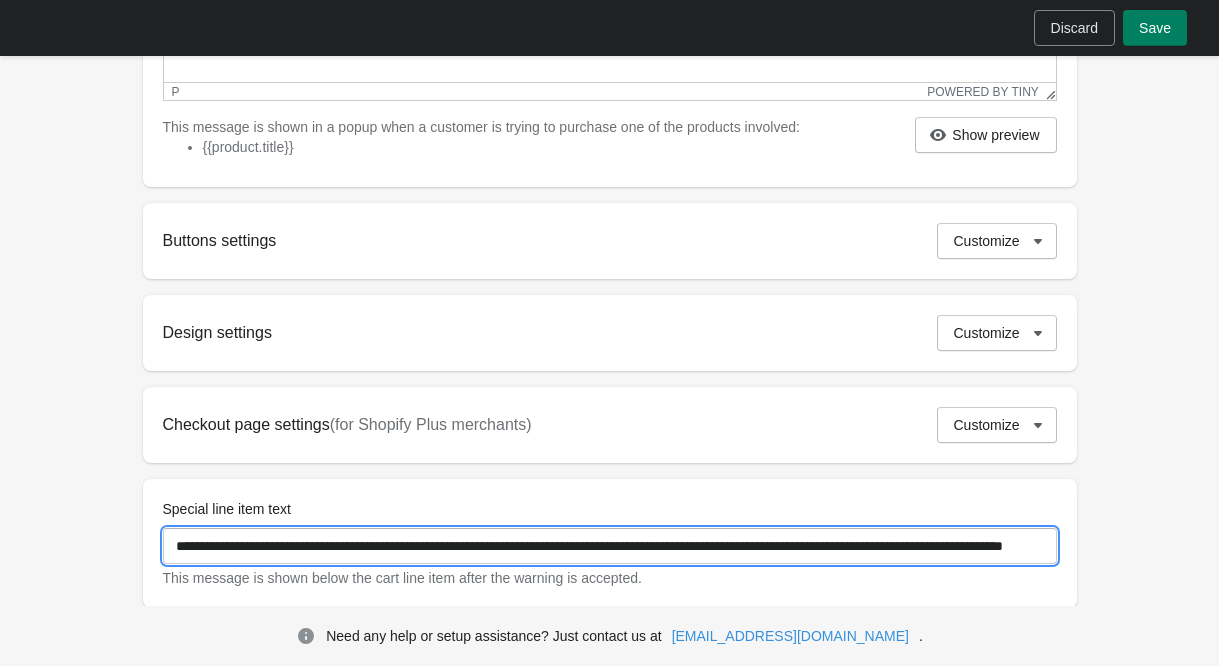 drag, startPoint x: 1041, startPoint y: 562, endPoint x: 808, endPoint y: 559, distance: 233.01932 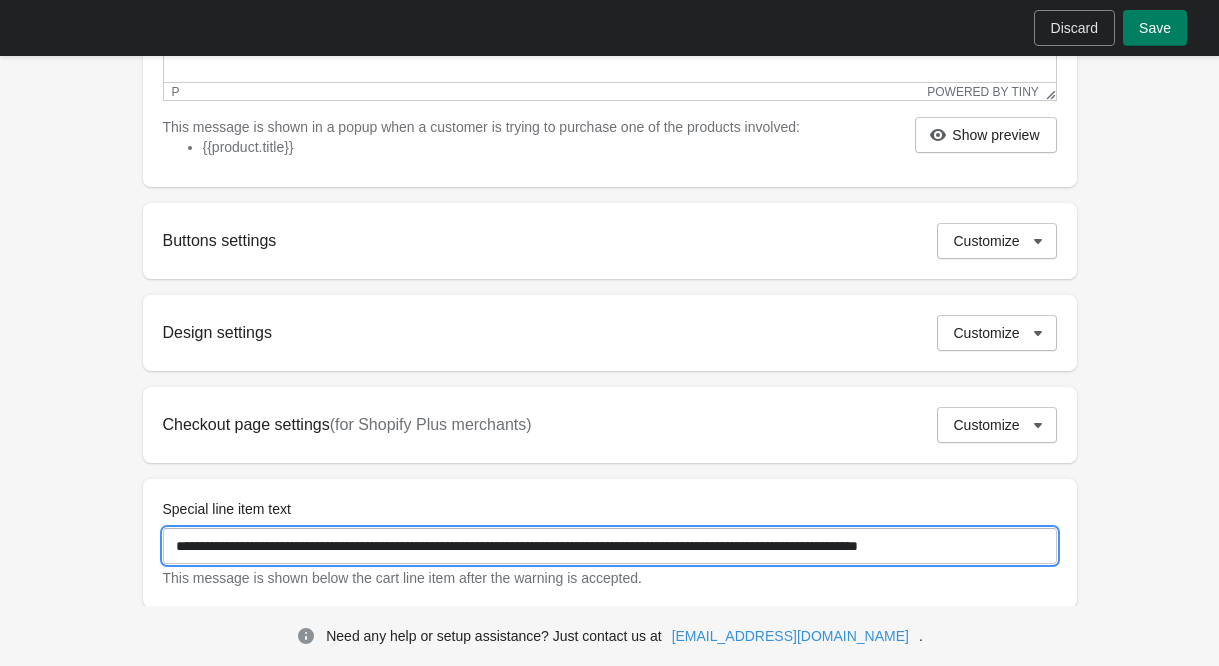 scroll, scrollTop: 0, scrollLeft: 0, axis: both 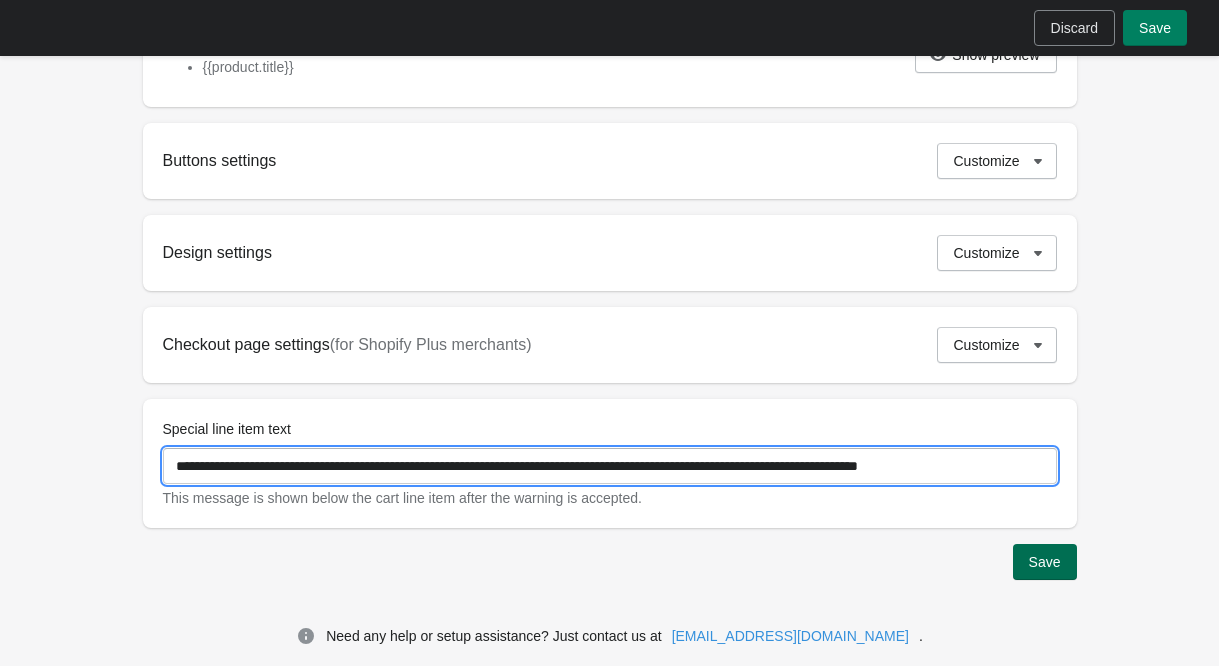 type on "**********" 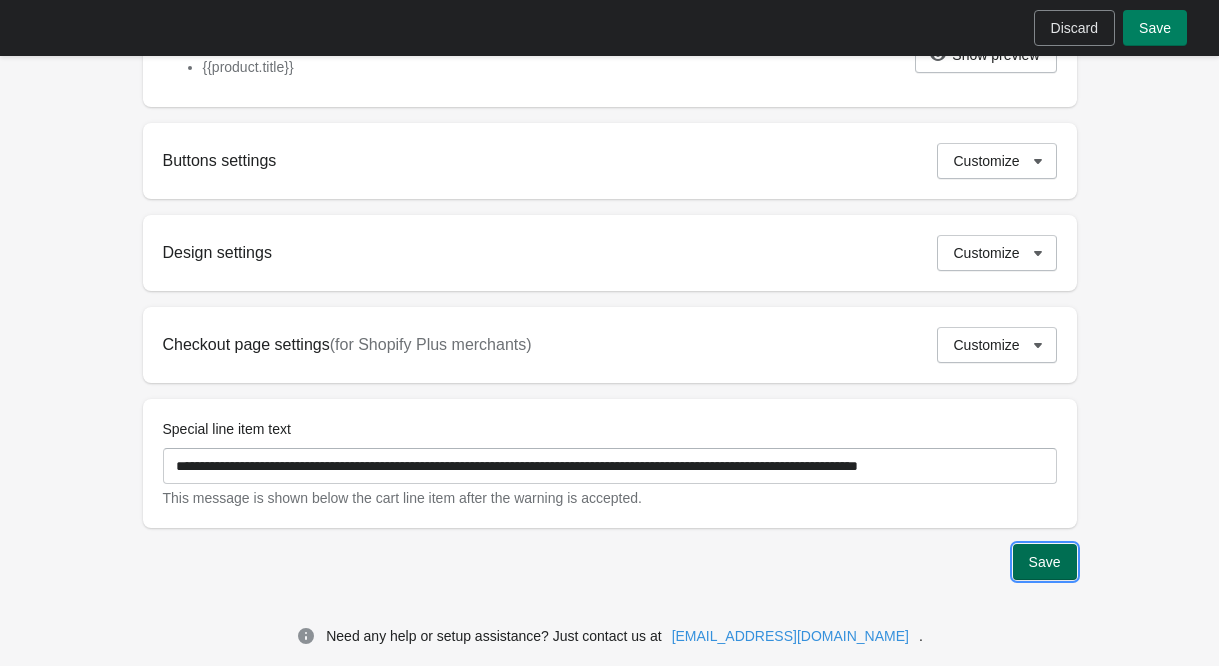 click on "Save" at bounding box center [1045, 562] 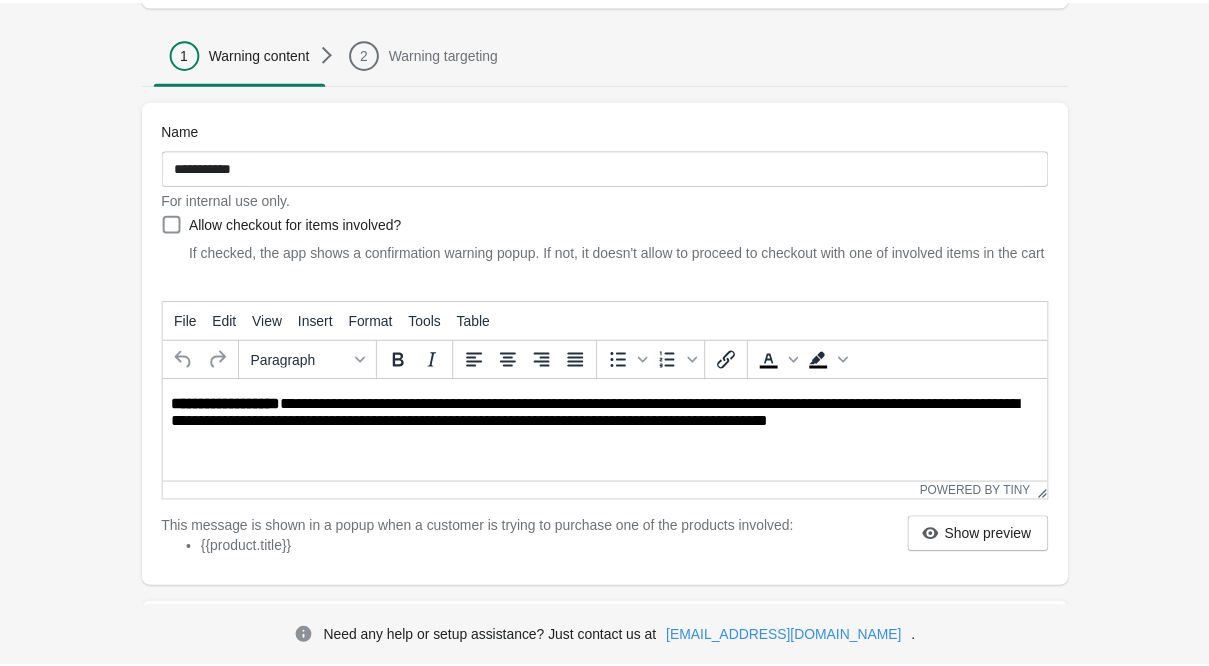 scroll, scrollTop: 0, scrollLeft: 0, axis: both 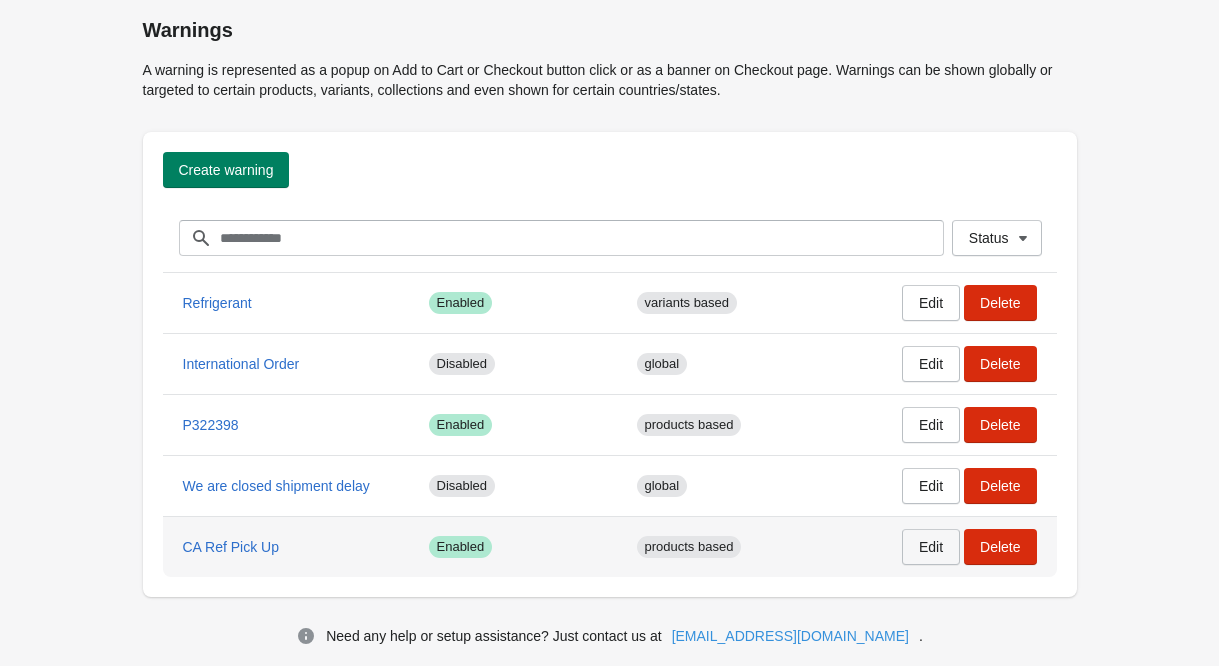click on "Edit" at bounding box center (931, 547) 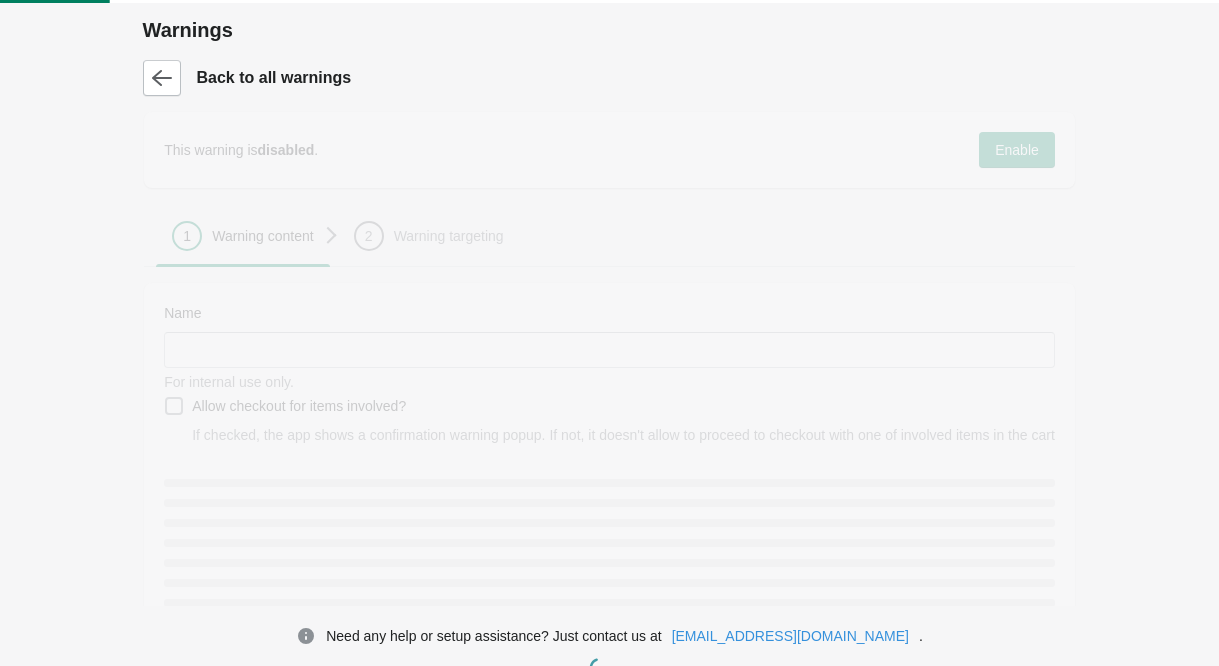 type on "**********" 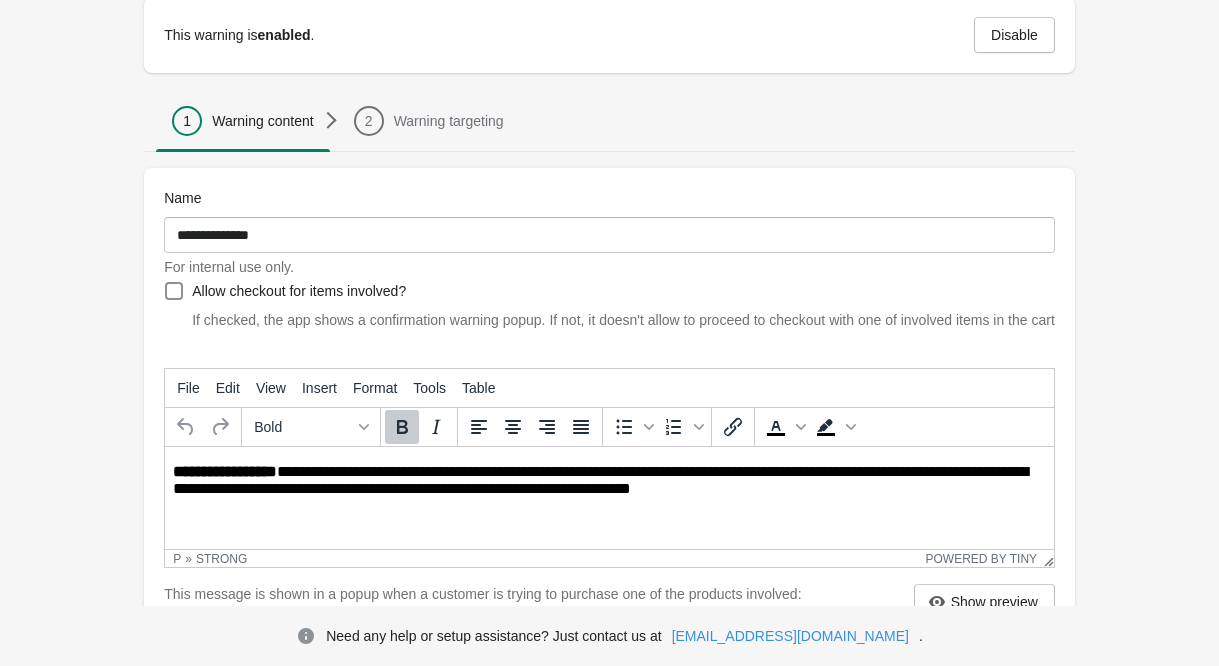 scroll, scrollTop: 200, scrollLeft: 0, axis: vertical 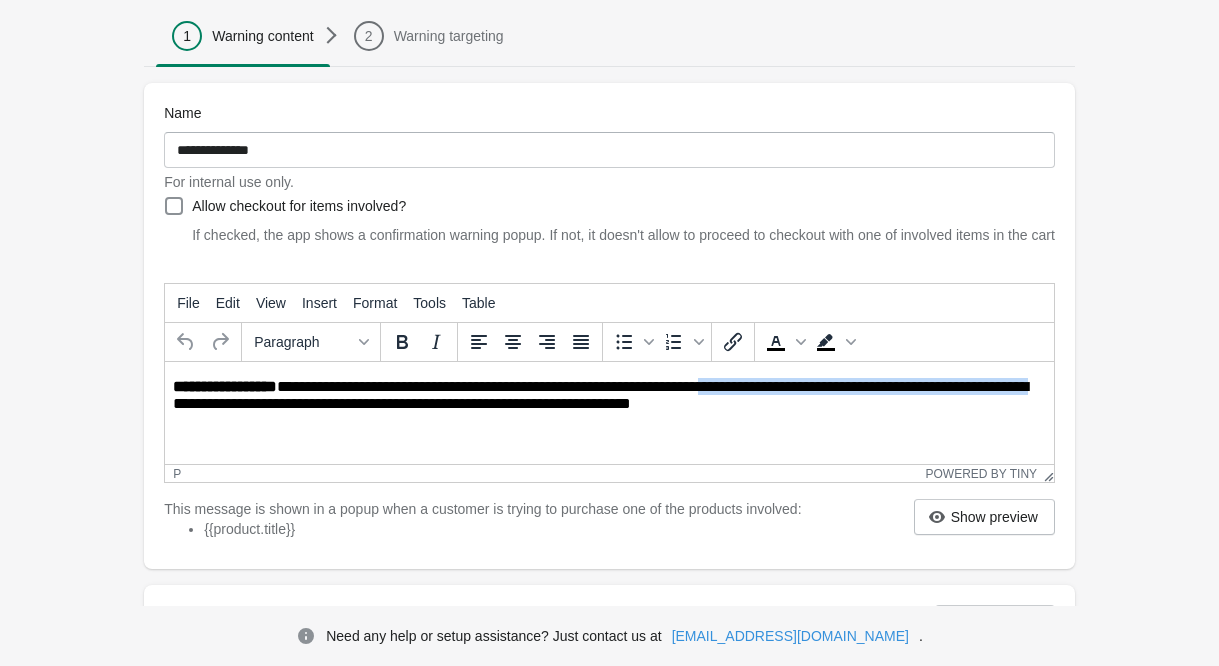 drag, startPoint x: 210, startPoint y: 405, endPoint x: 728, endPoint y: 391, distance: 518.18915 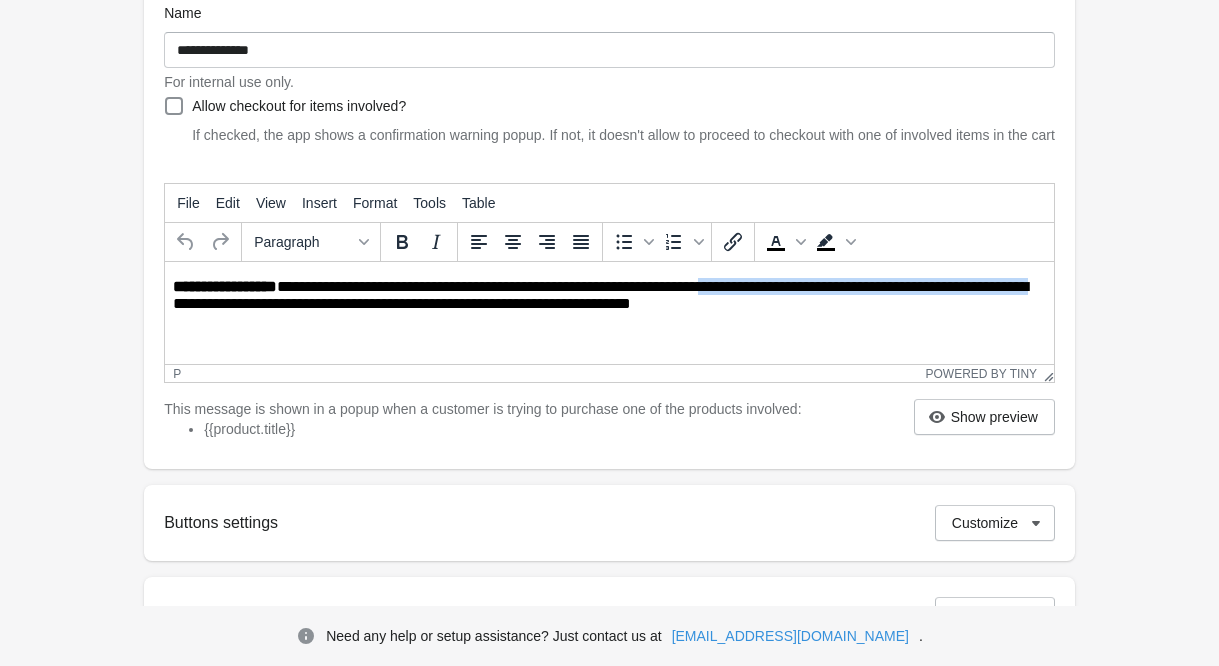 scroll, scrollTop: 200, scrollLeft: 0, axis: vertical 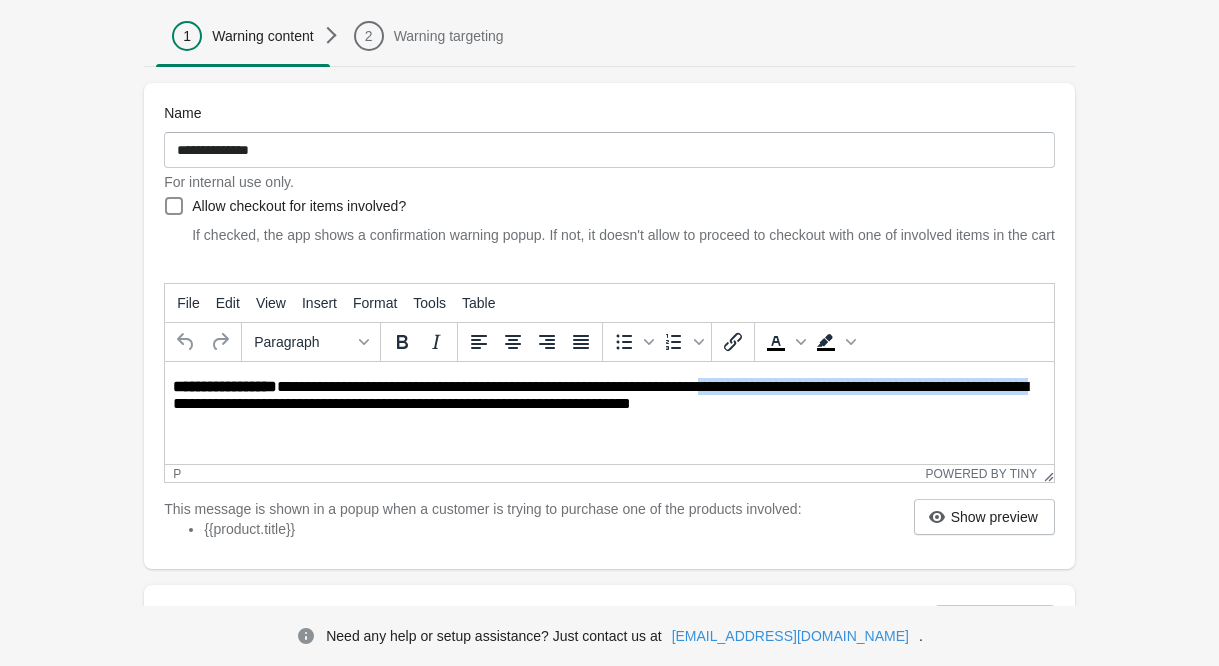 type 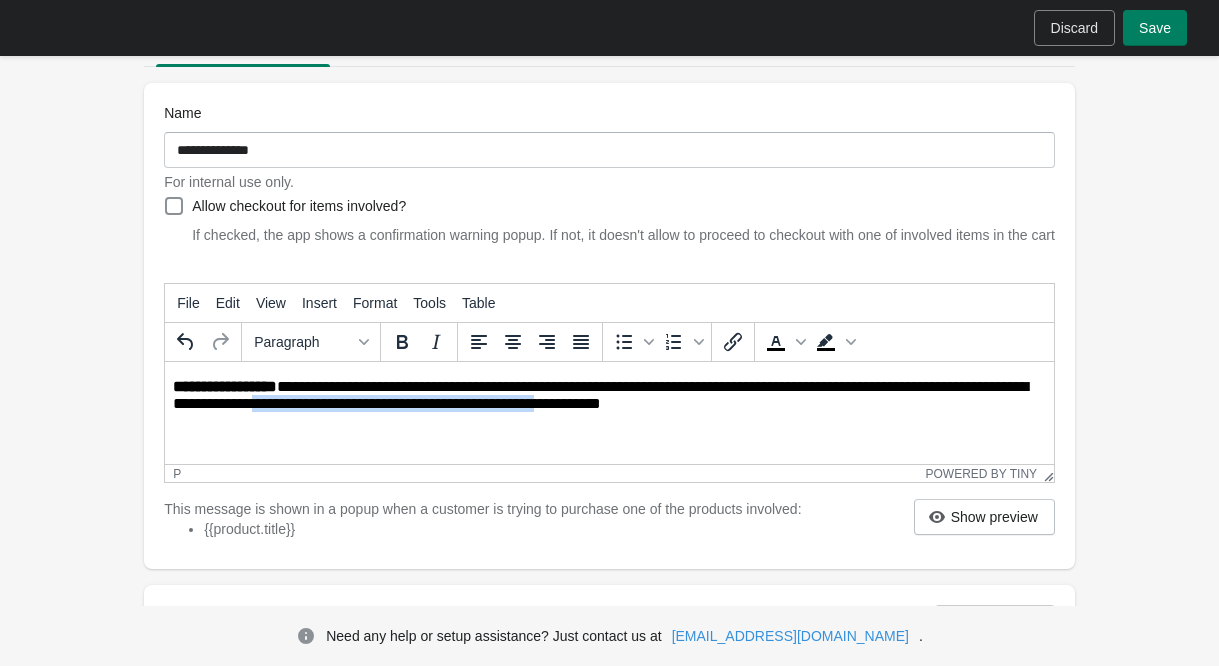 drag, startPoint x: 623, startPoint y: 407, endPoint x: 327, endPoint y: 401, distance: 296.0608 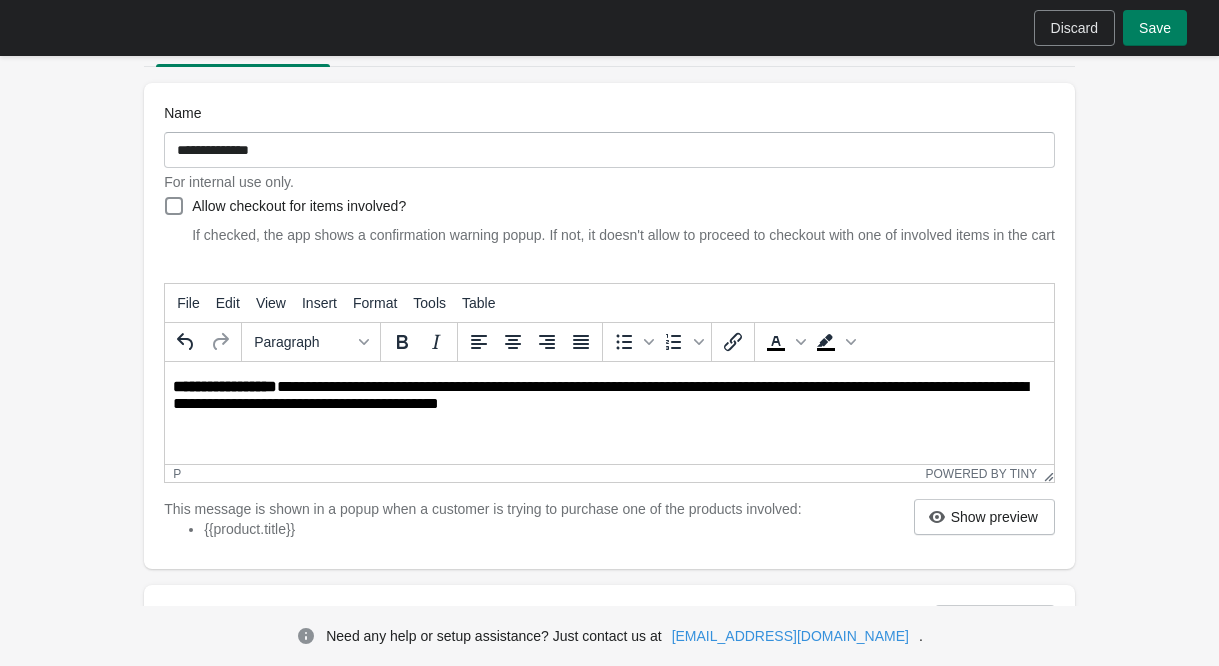 click on "**********" at bounding box center (611, 396) 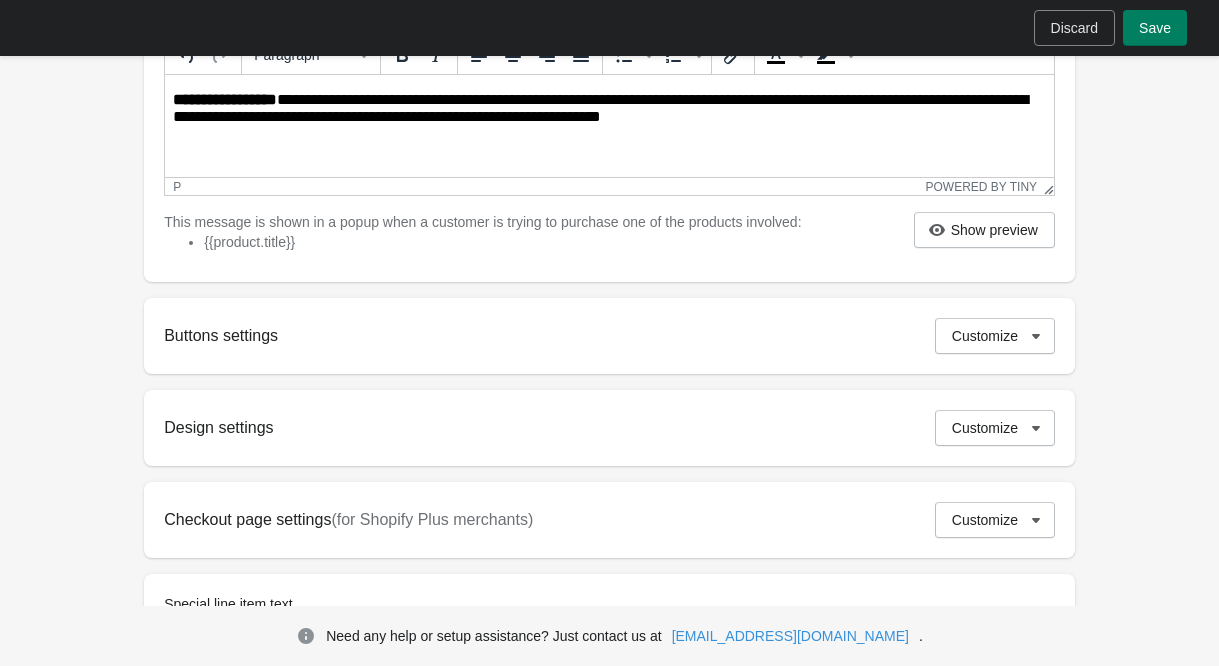 scroll, scrollTop: 682, scrollLeft: 0, axis: vertical 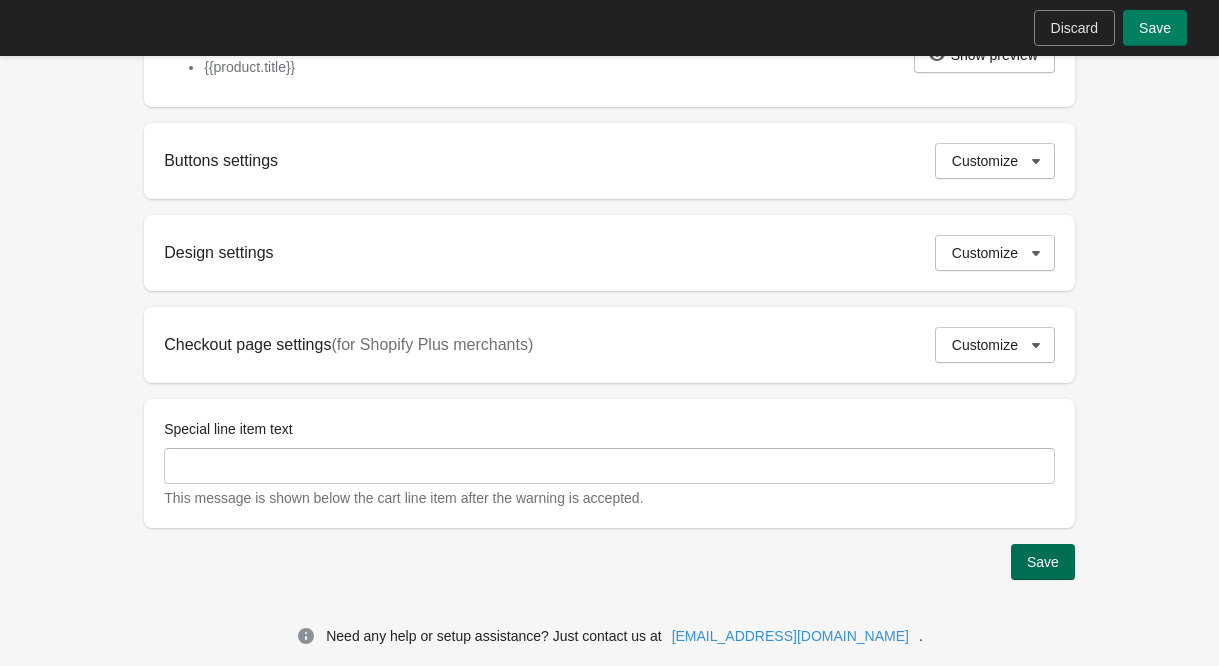 click on "Save" at bounding box center [1043, 562] 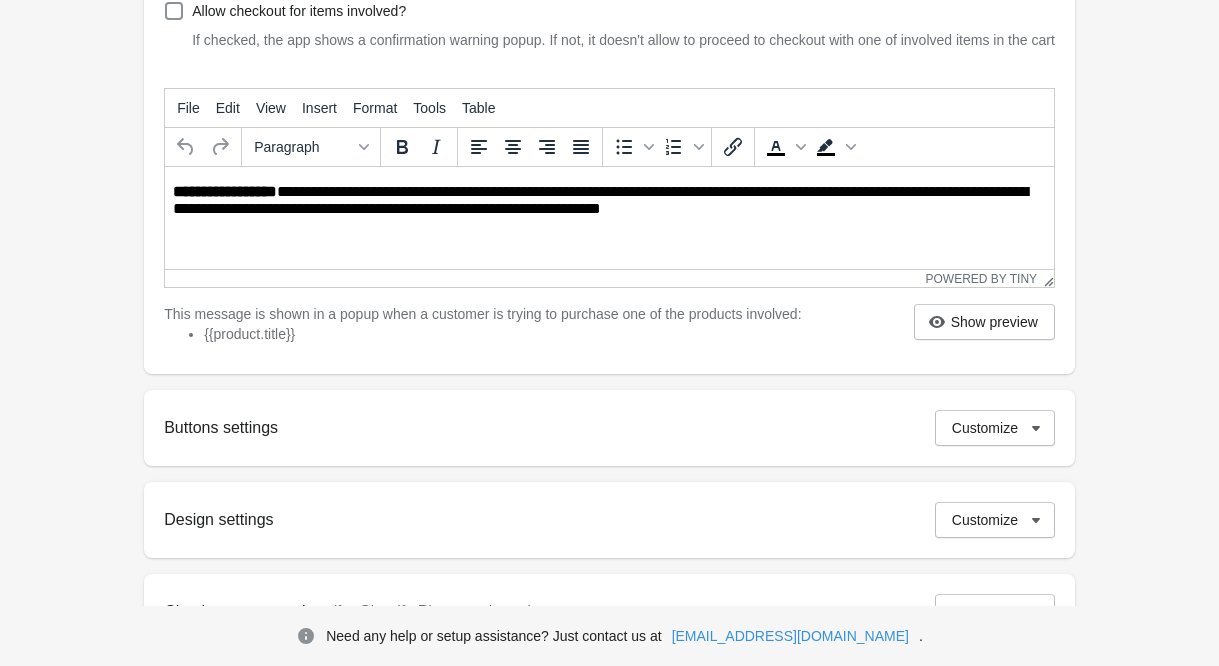 scroll, scrollTop: 382, scrollLeft: 0, axis: vertical 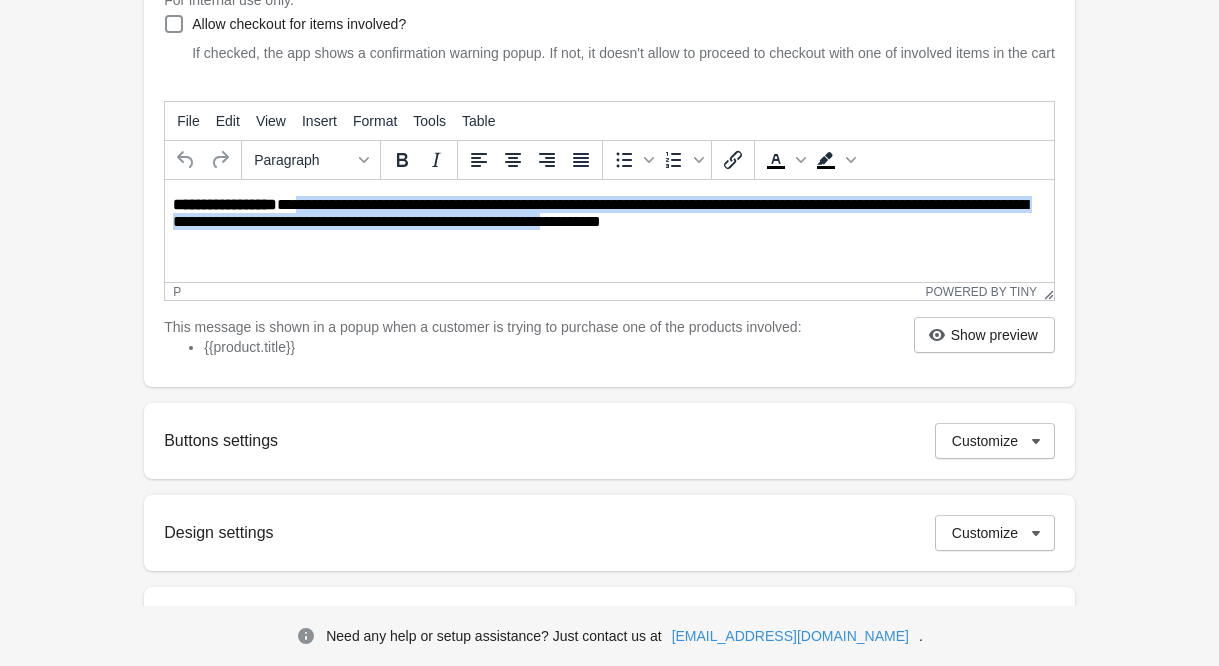 drag, startPoint x: 635, startPoint y: 224, endPoint x: 298, endPoint y: 206, distance: 337.48038 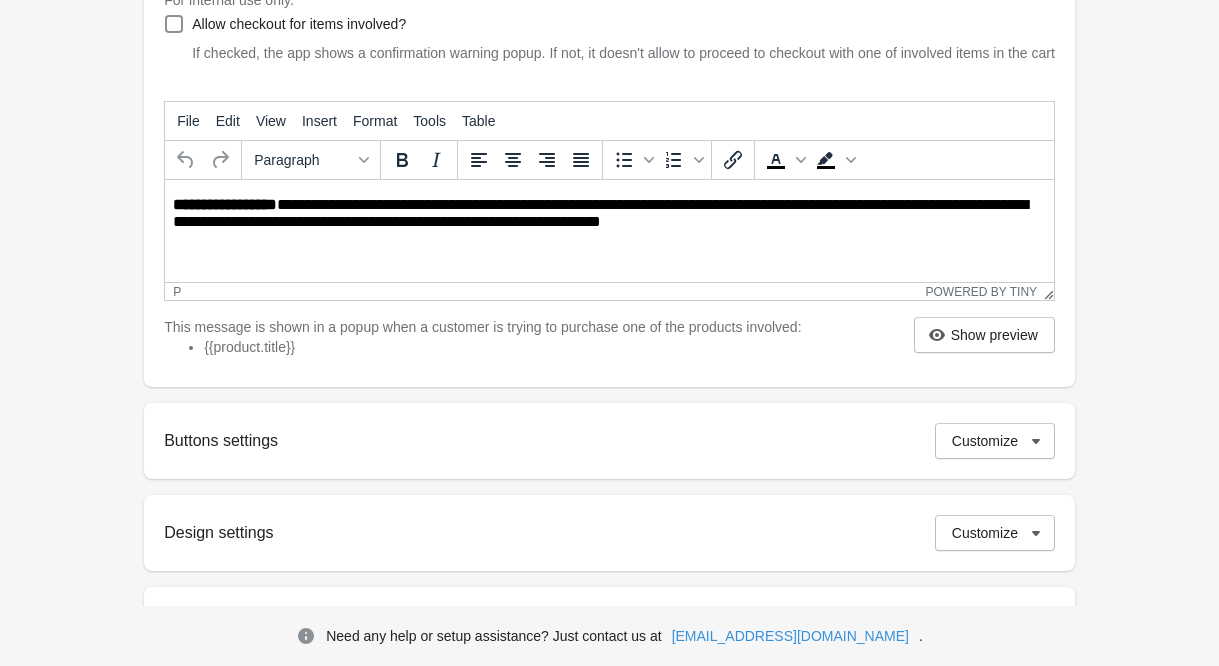 click on "**********" at bounding box center (609, 214) 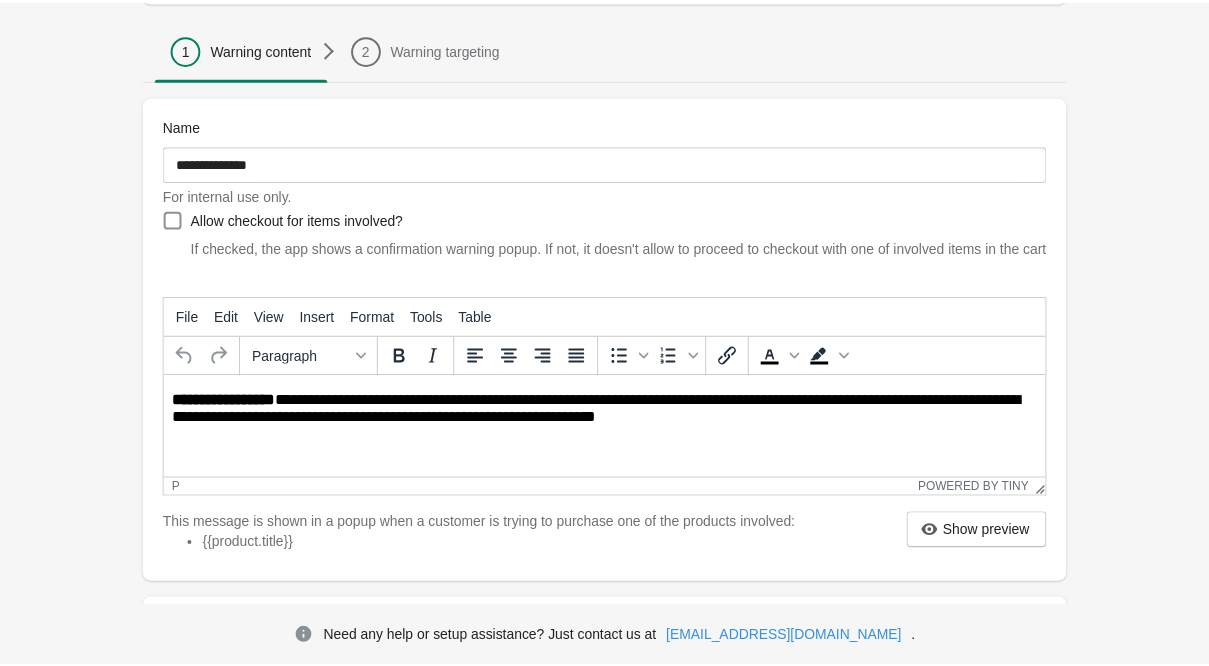 scroll, scrollTop: 0, scrollLeft: 0, axis: both 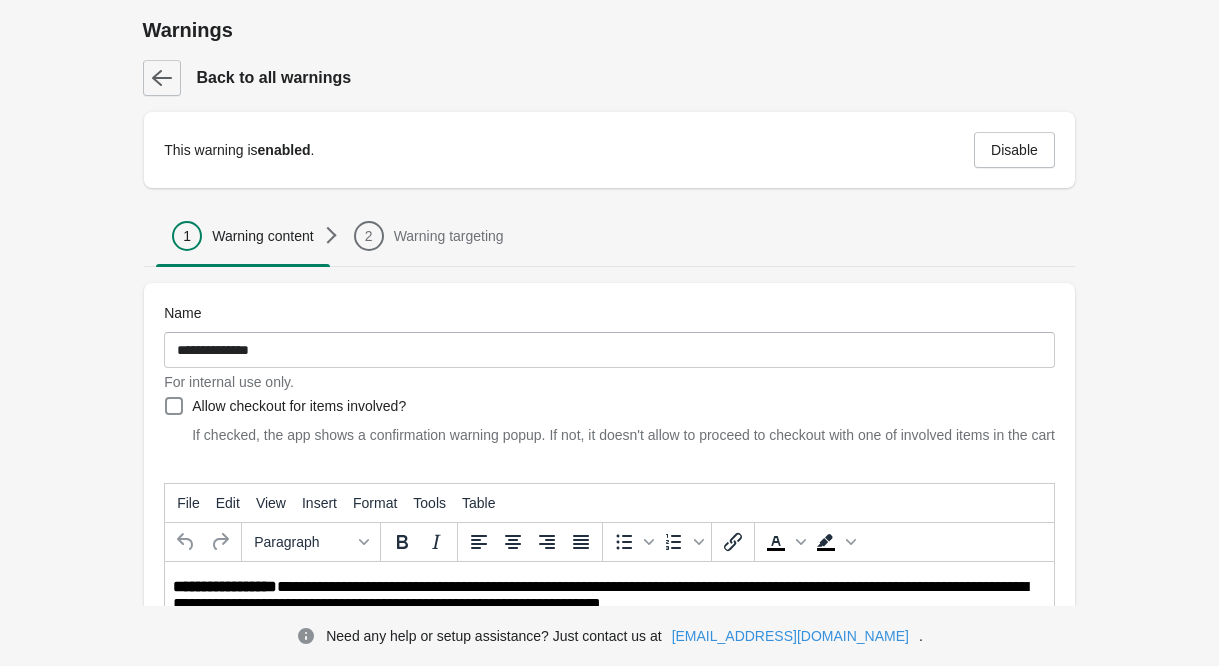 click 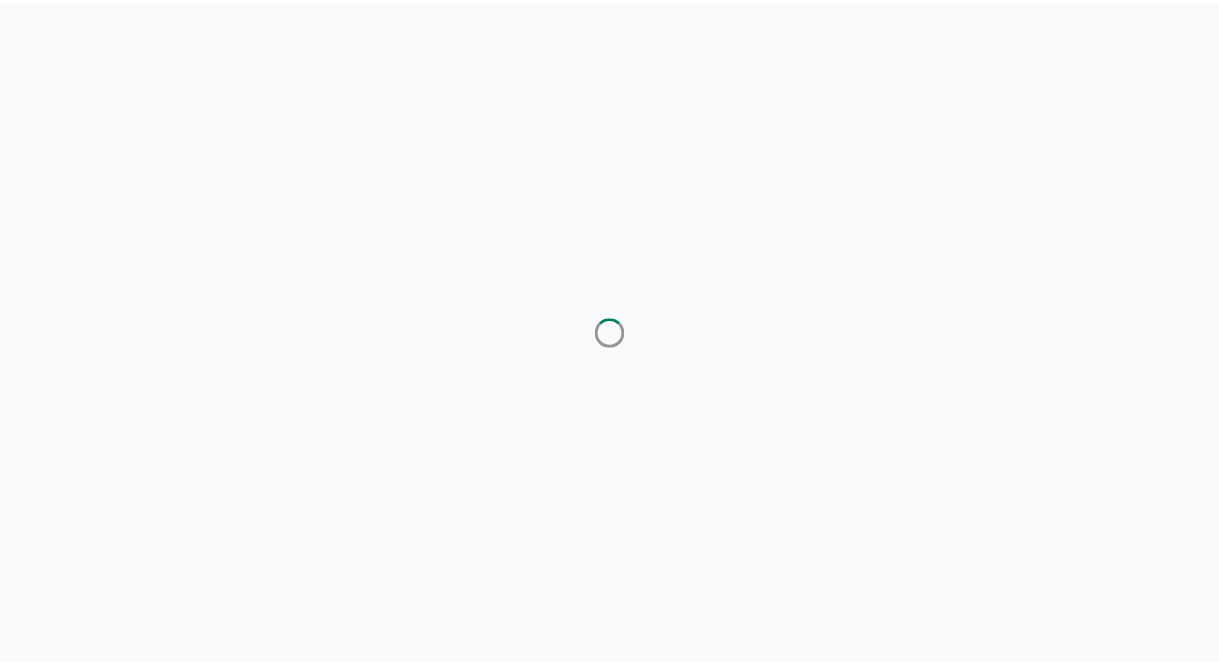 scroll, scrollTop: 0, scrollLeft: 0, axis: both 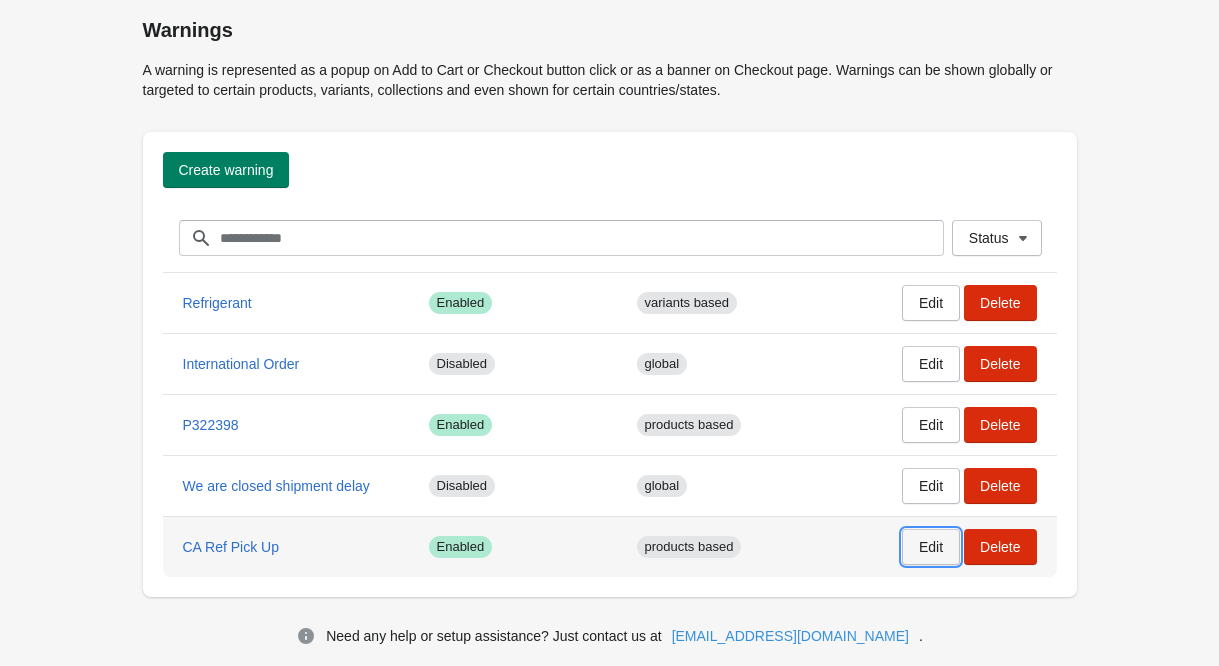 click on "Edit" at bounding box center [931, 547] 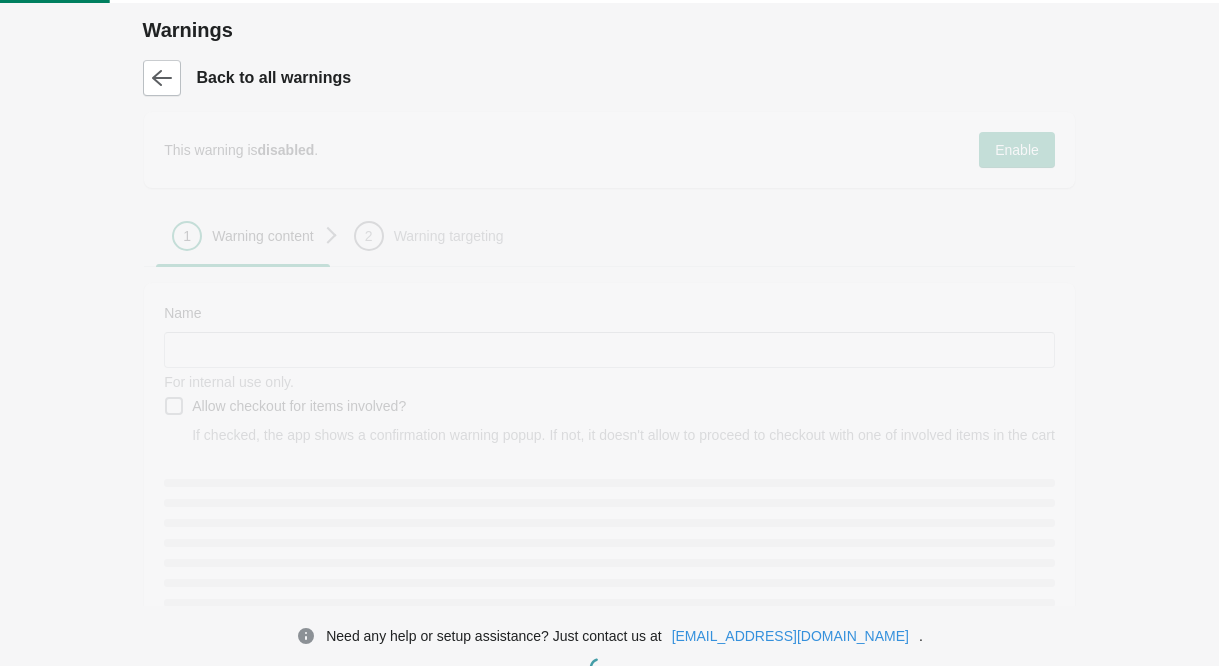 type on "**********" 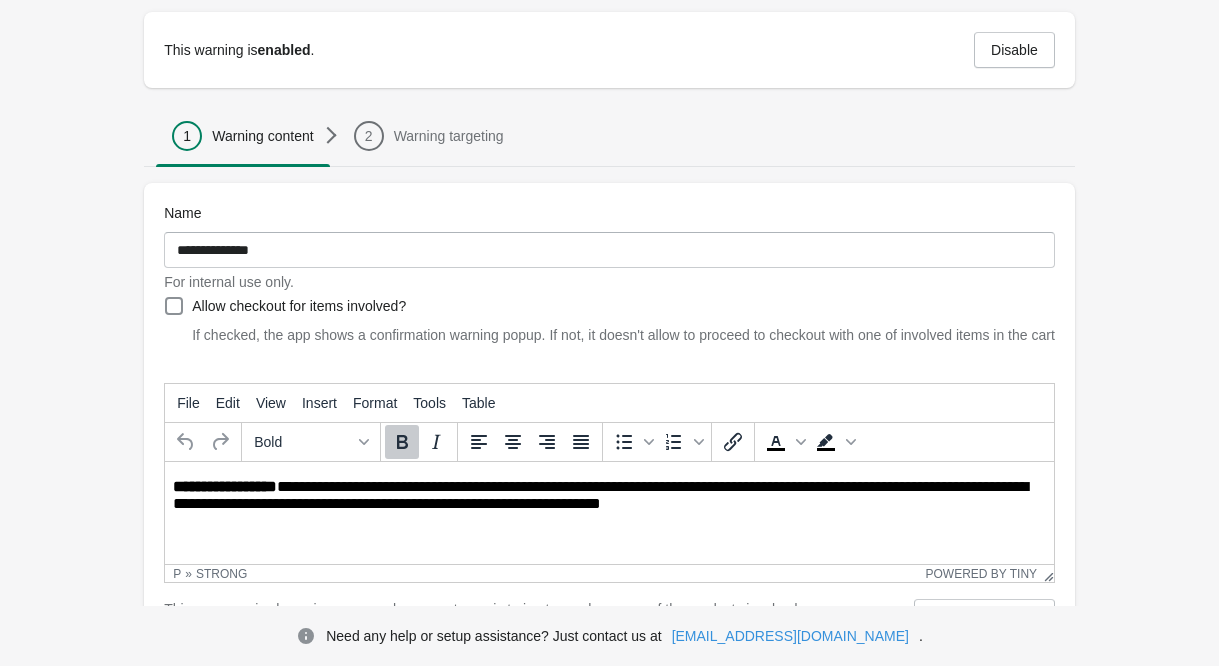 scroll, scrollTop: 200, scrollLeft: 0, axis: vertical 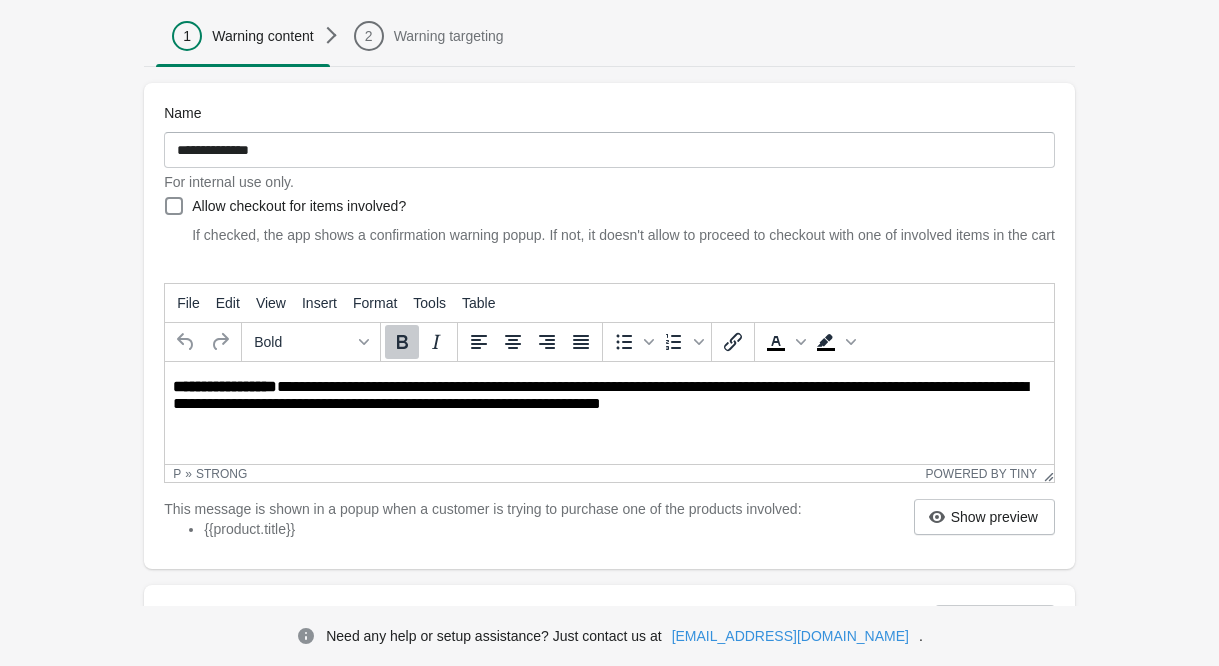 click on "**********" at bounding box center [611, 396] 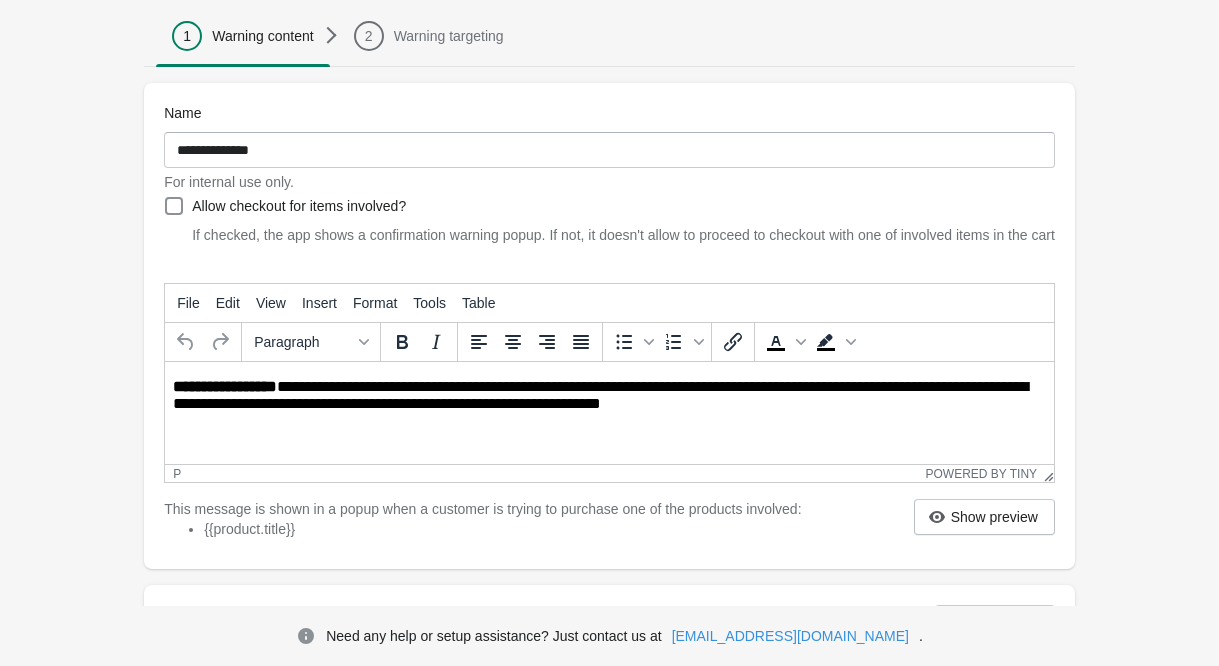 type 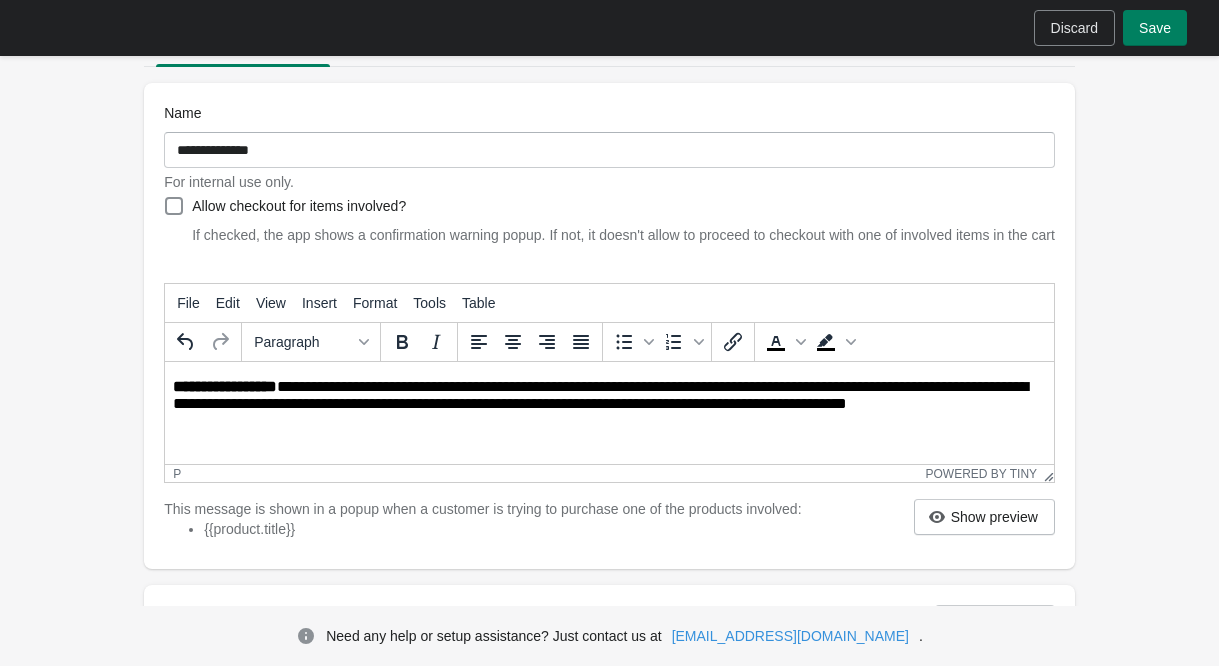 click on "**********" at bounding box center [611, 396] 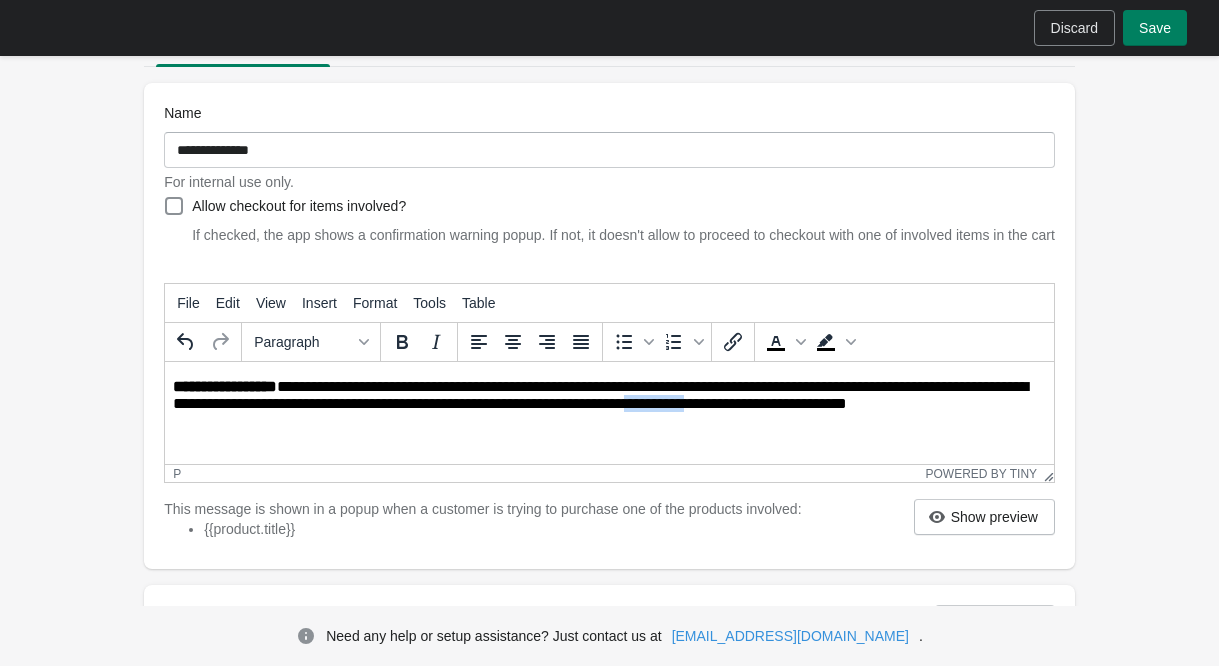 click on "**********" at bounding box center (611, 396) 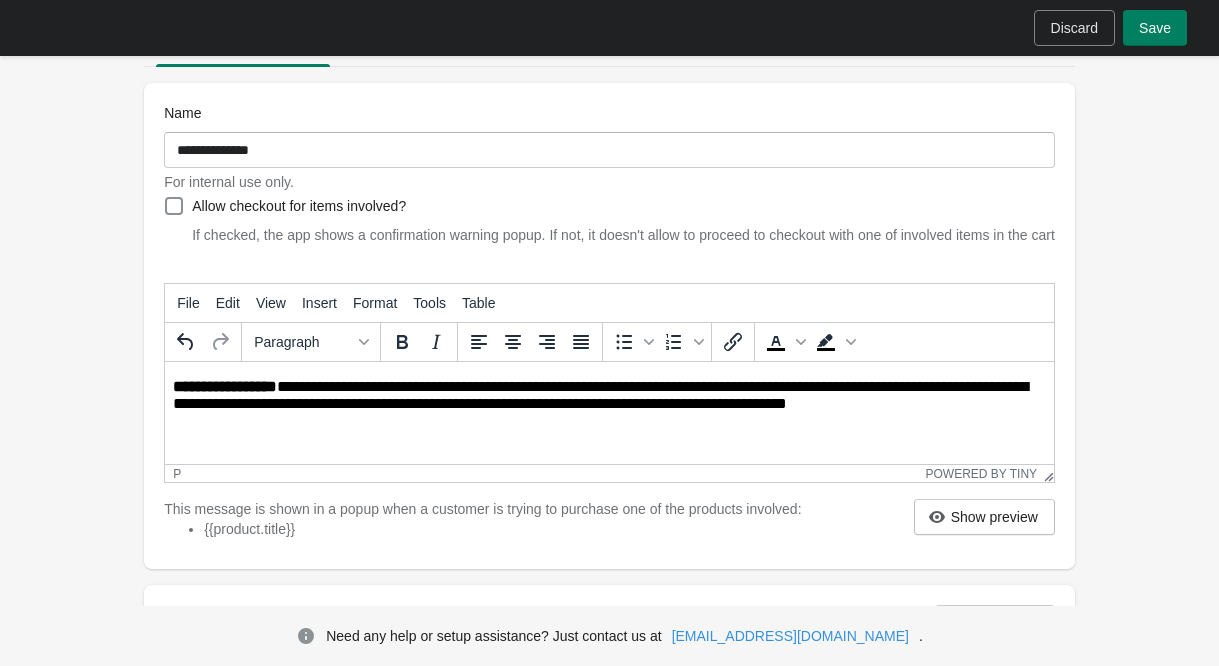 click on "**********" at bounding box center (611, 396) 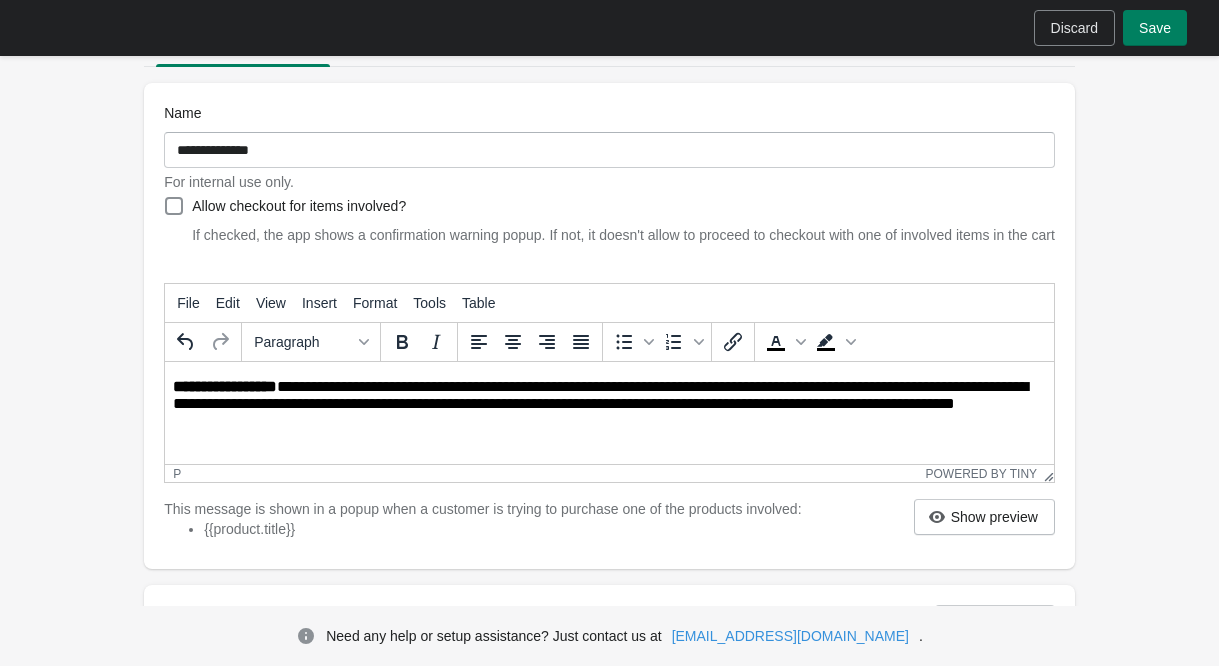 click on "**********" at bounding box center (611, 405) 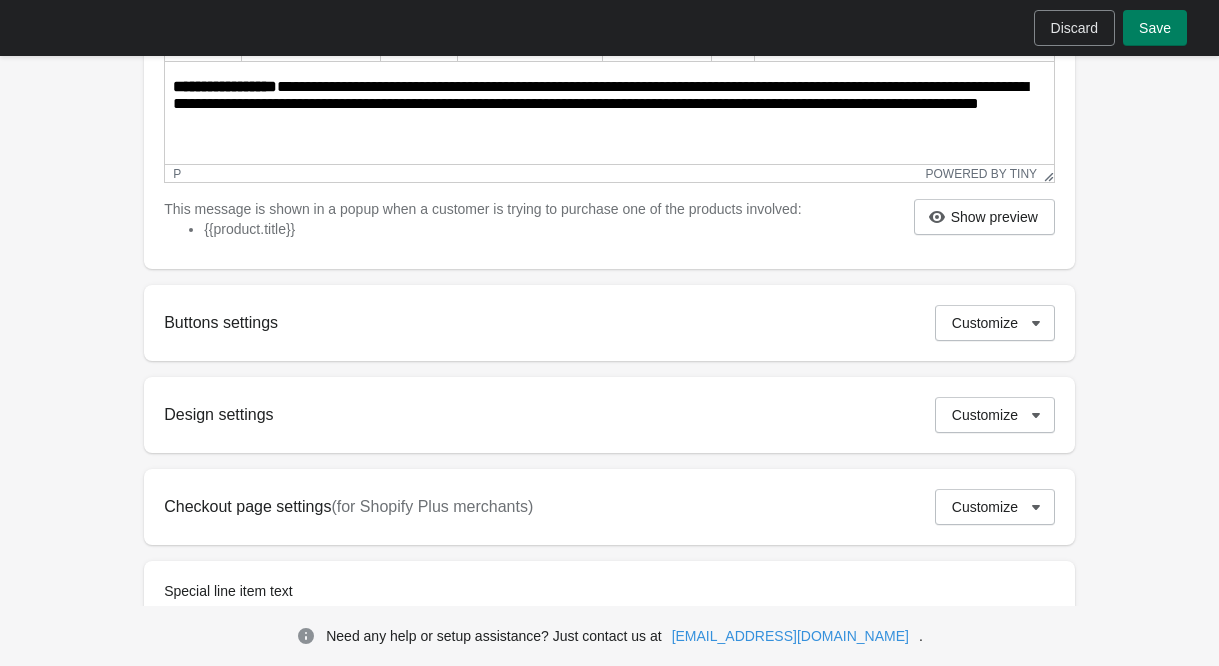 scroll, scrollTop: 400, scrollLeft: 0, axis: vertical 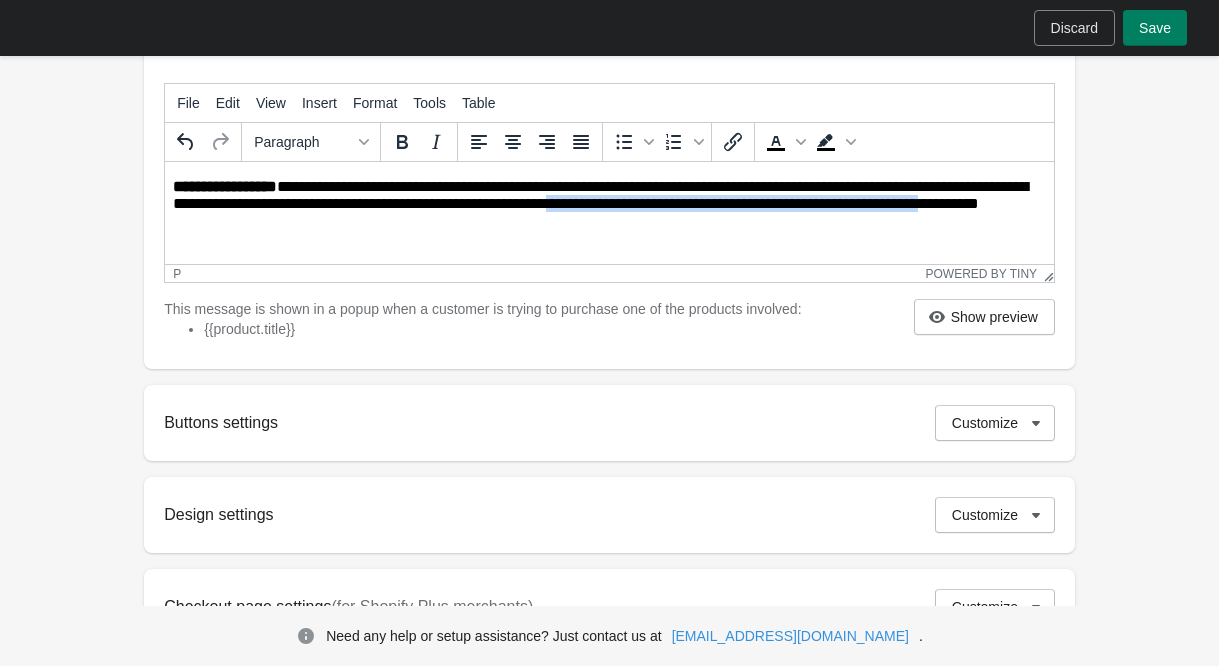drag, startPoint x: 1028, startPoint y: 208, endPoint x: 643, endPoint y: 205, distance: 385.0117 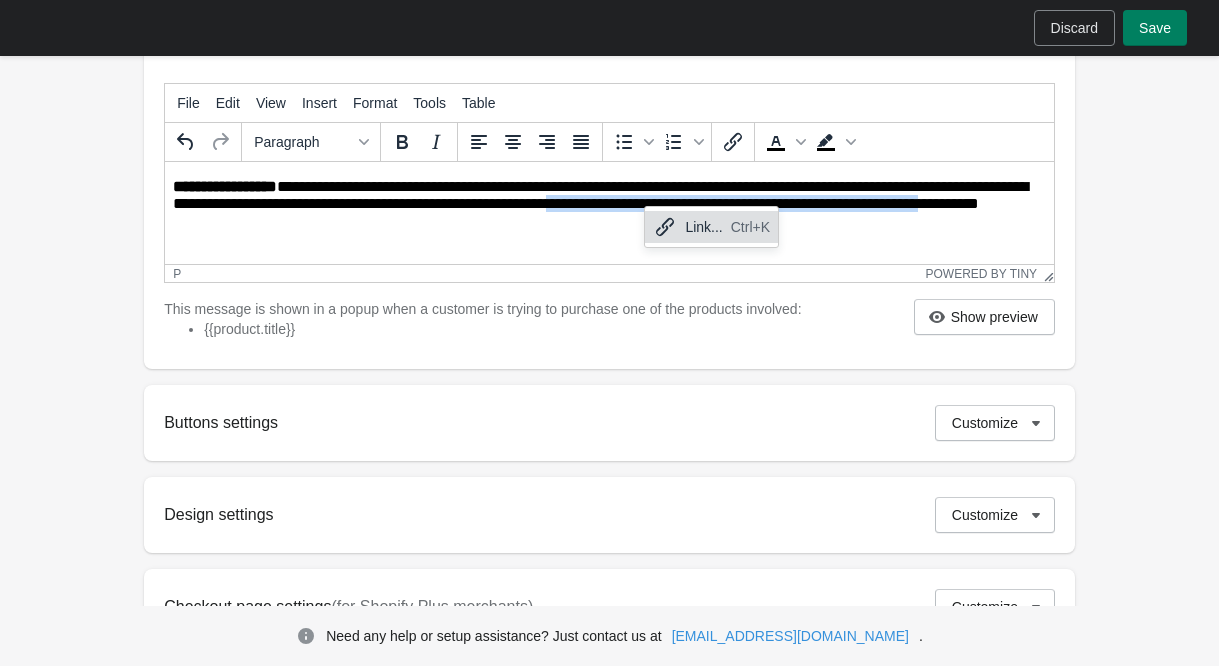 click on "**********" at bounding box center [611, 205] 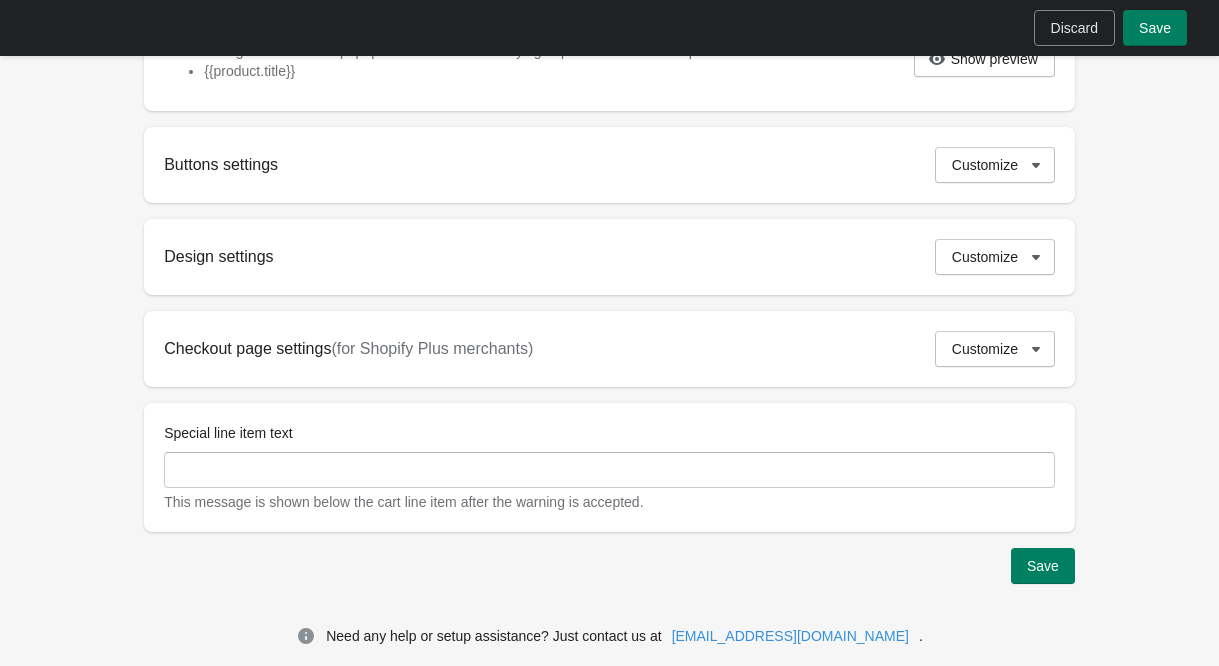 scroll, scrollTop: 682, scrollLeft: 0, axis: vertical 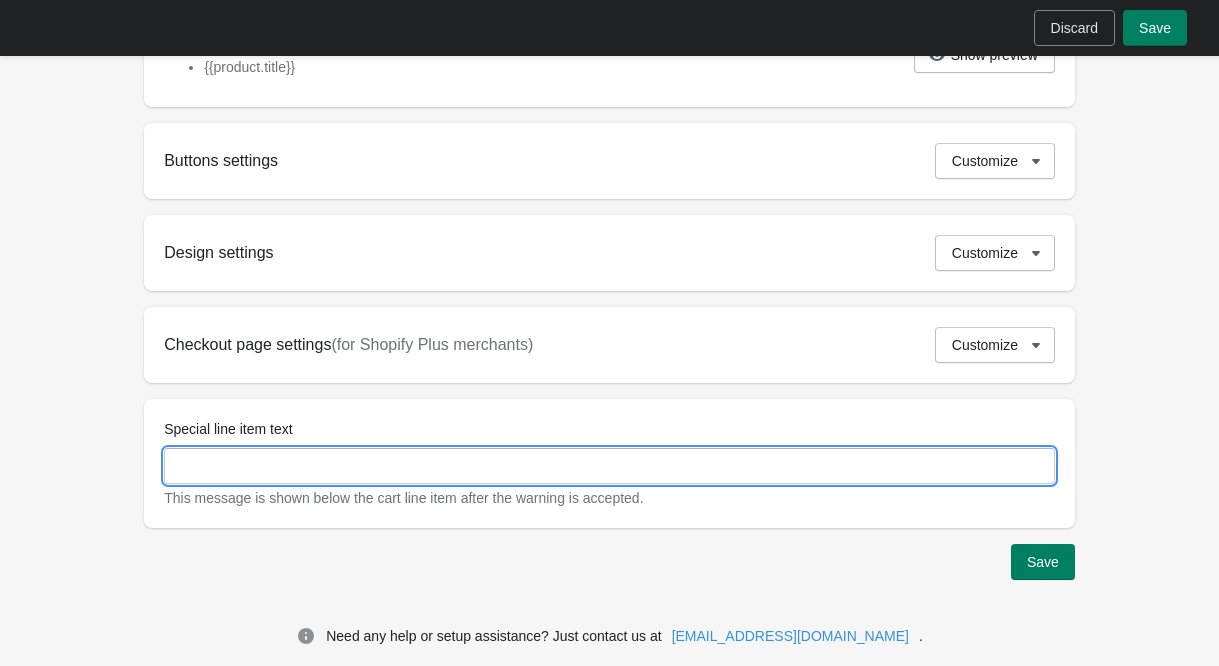 click on "Special line item text" at bounding box center [609, 466] 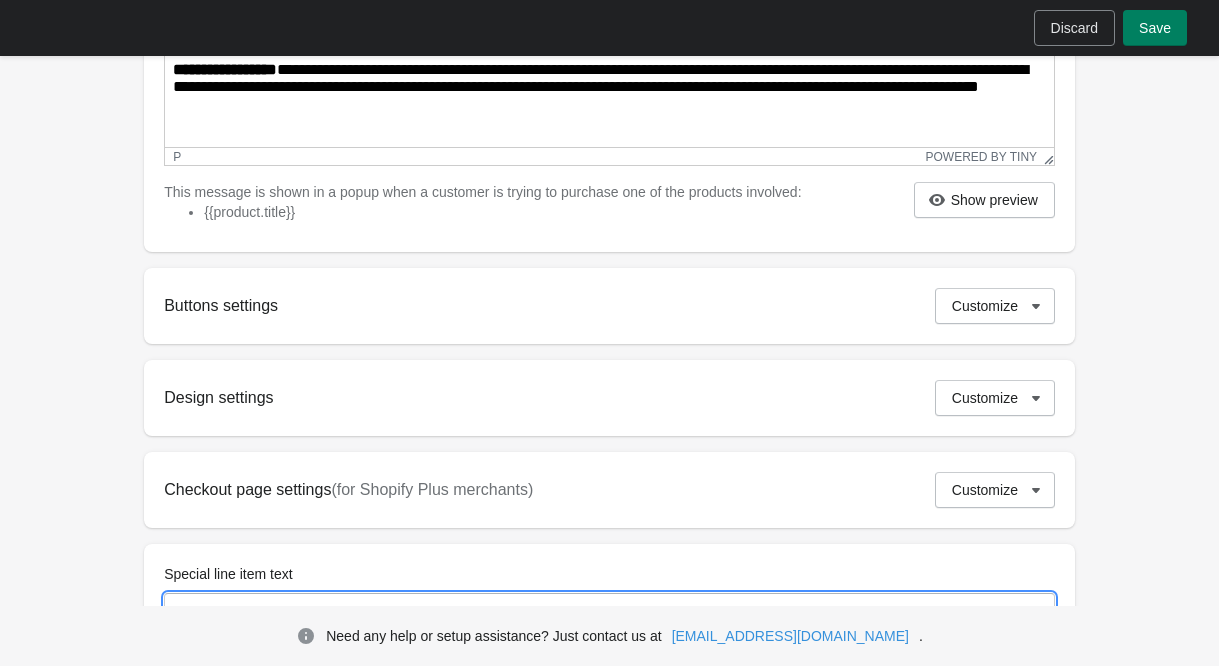 scroll, scrollTop: 482, scrollLeft: 0, axis: vertical 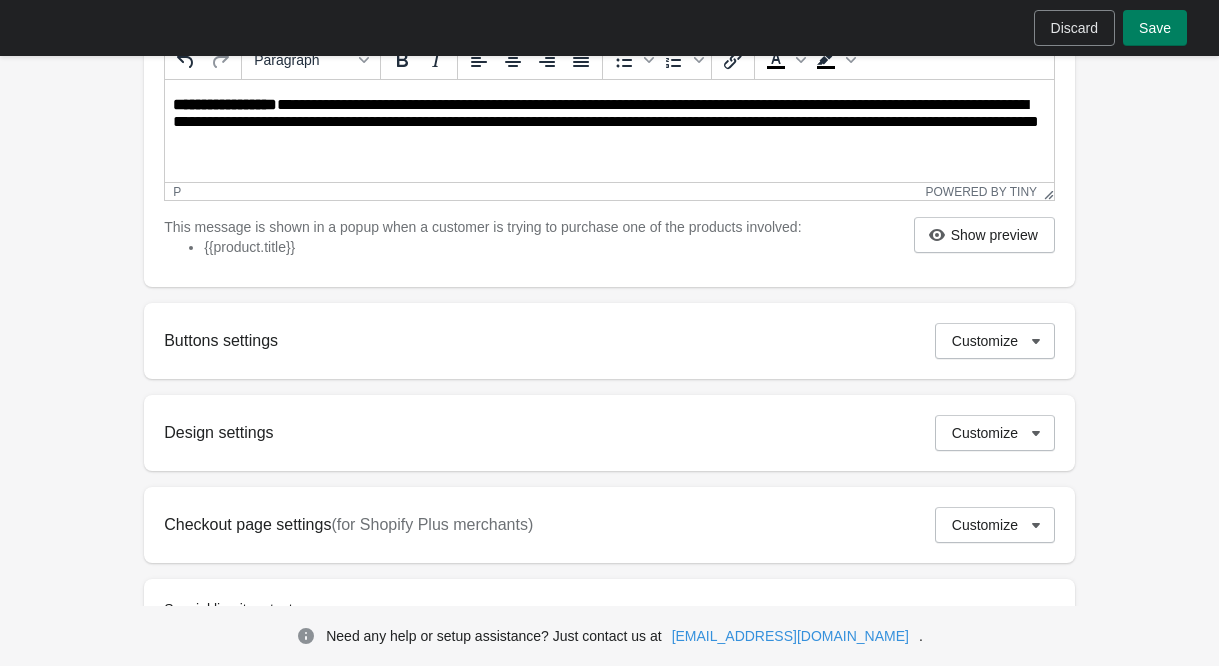 click on "**********" at bounding box center [611, 123] 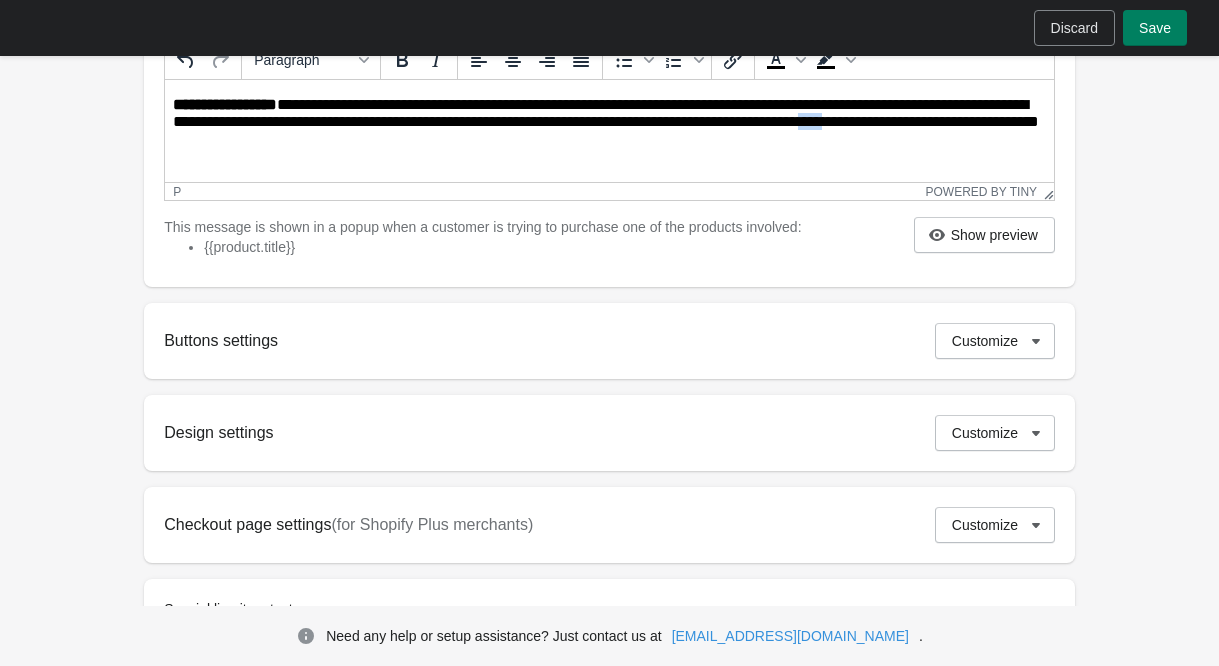 click on "**********" at bounding box center (611, 123) 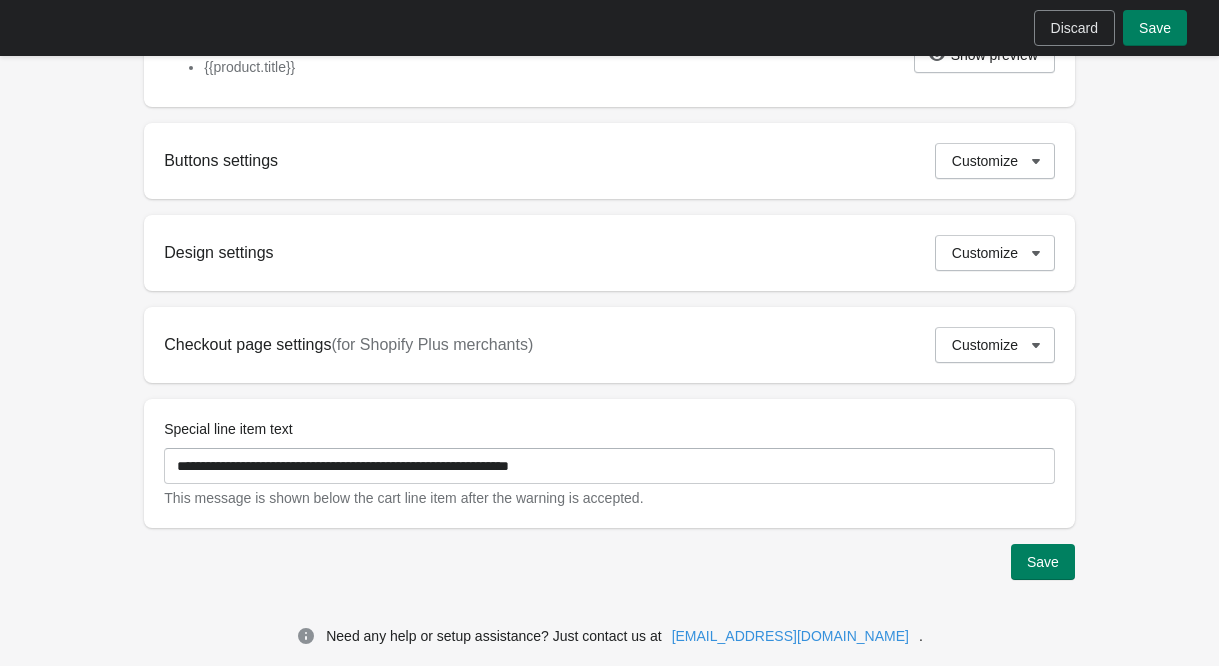 scroll, scrollTop: 682, scrollLeft: 0, axis: vertical 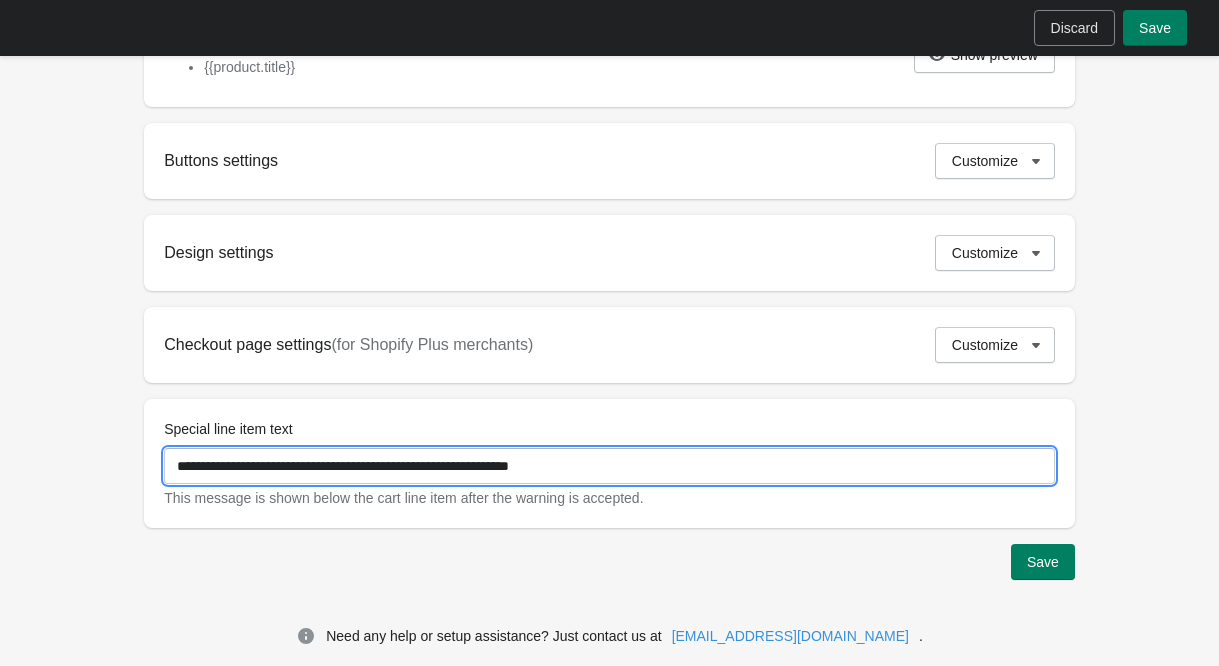click on "**********" at bounding box center [609, 466] 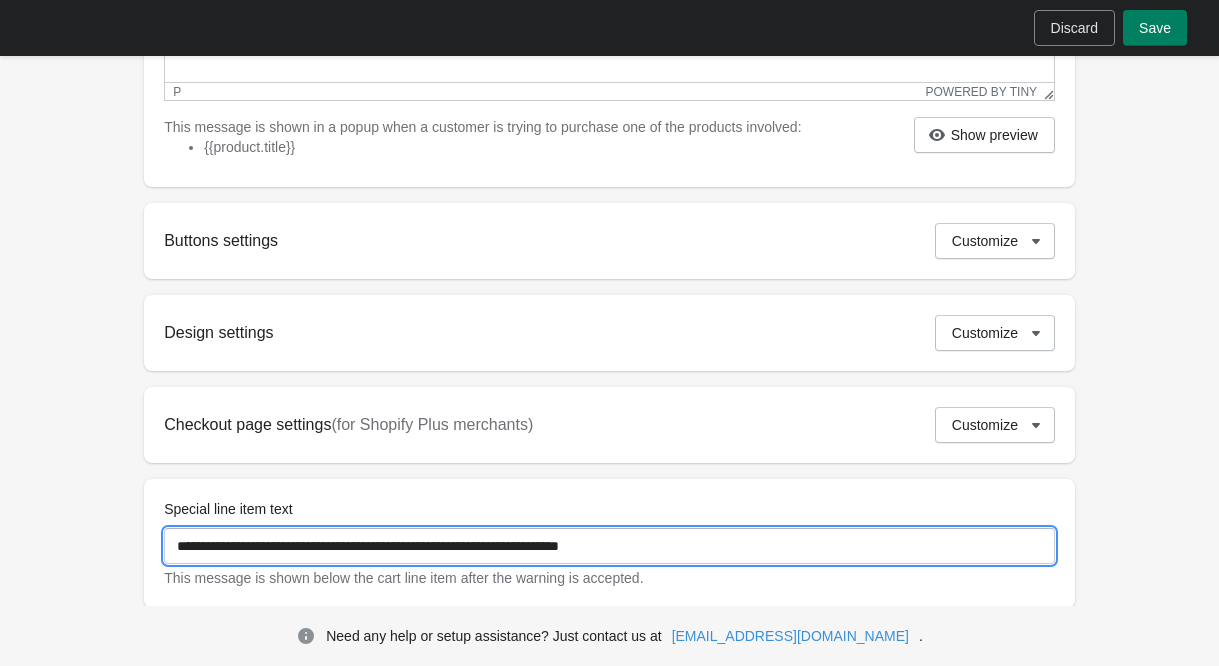 scroll, scrollTop: 682, scrollLeft: 0, axis: vertical 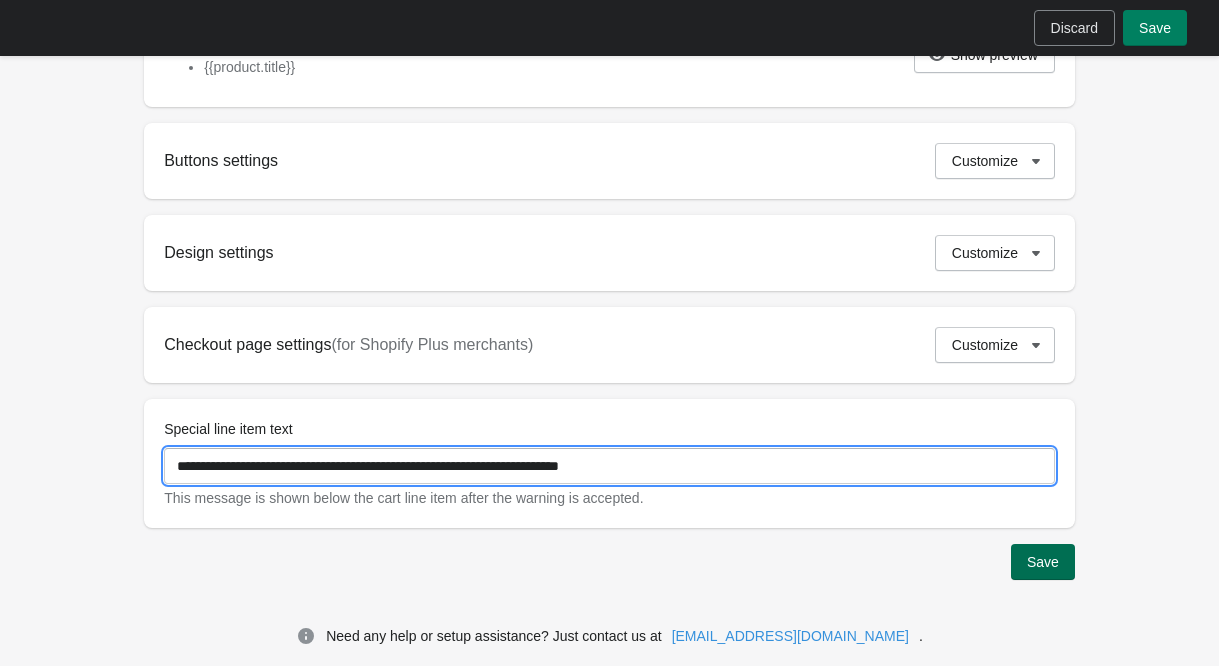 type on "**********" 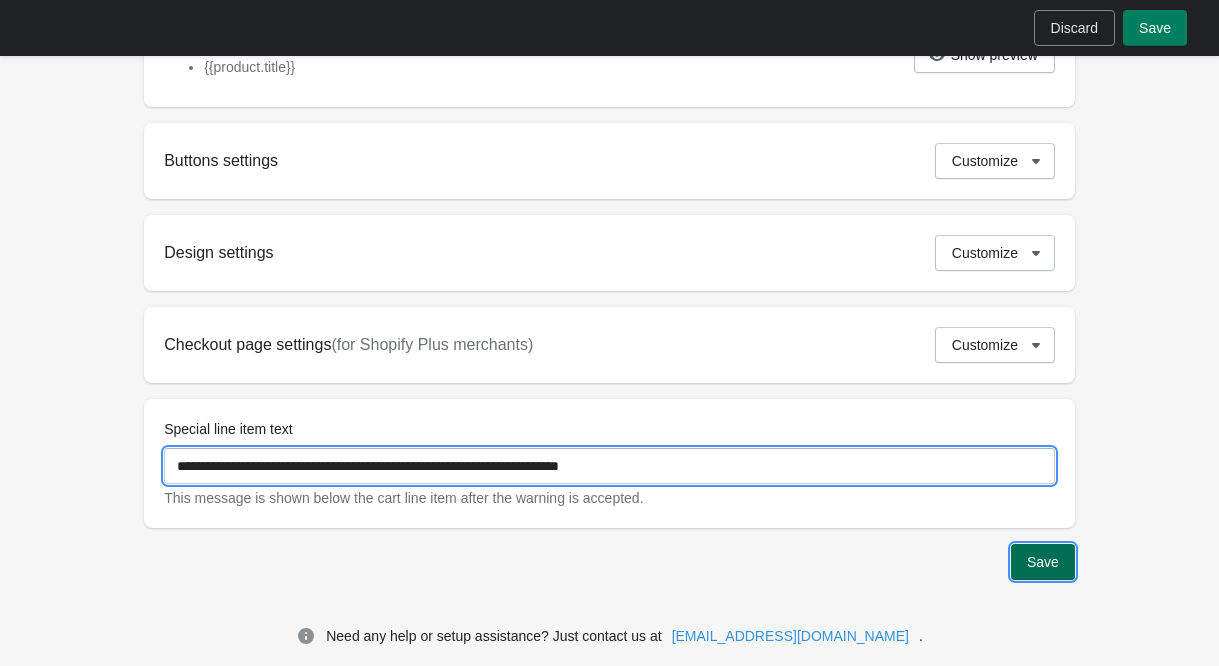 click on "Save" at bounding box center [1043, 562] 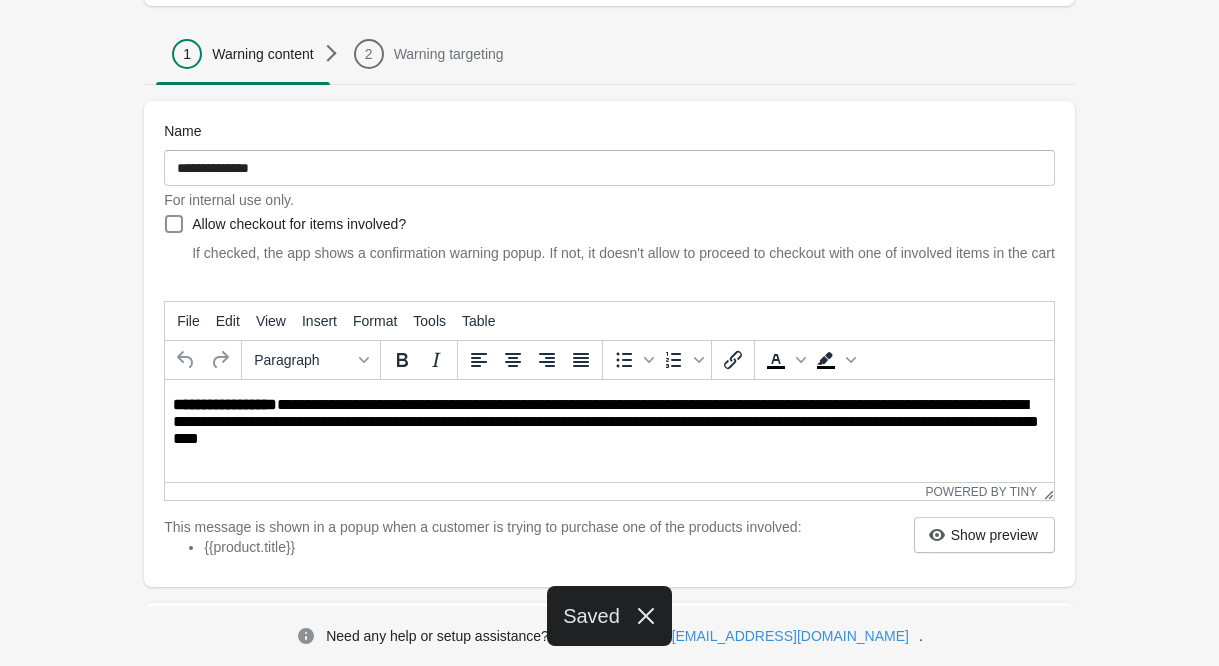 scroll, scrollTop: 0, scrollLeft: 0, axis: both 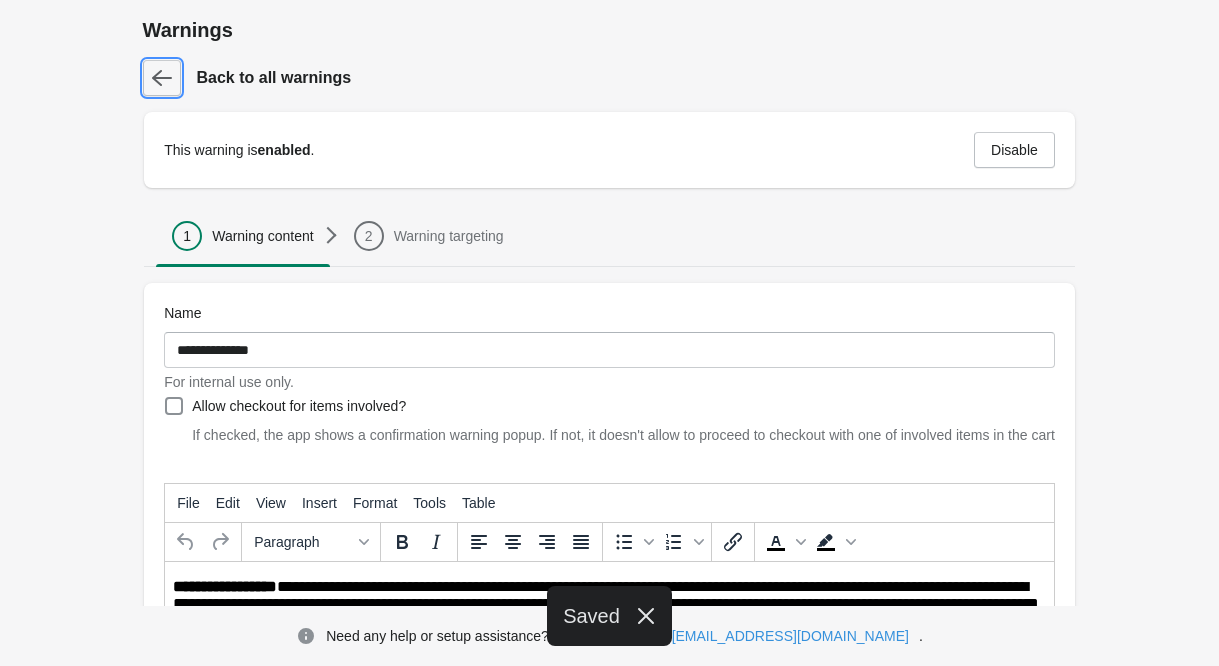 click 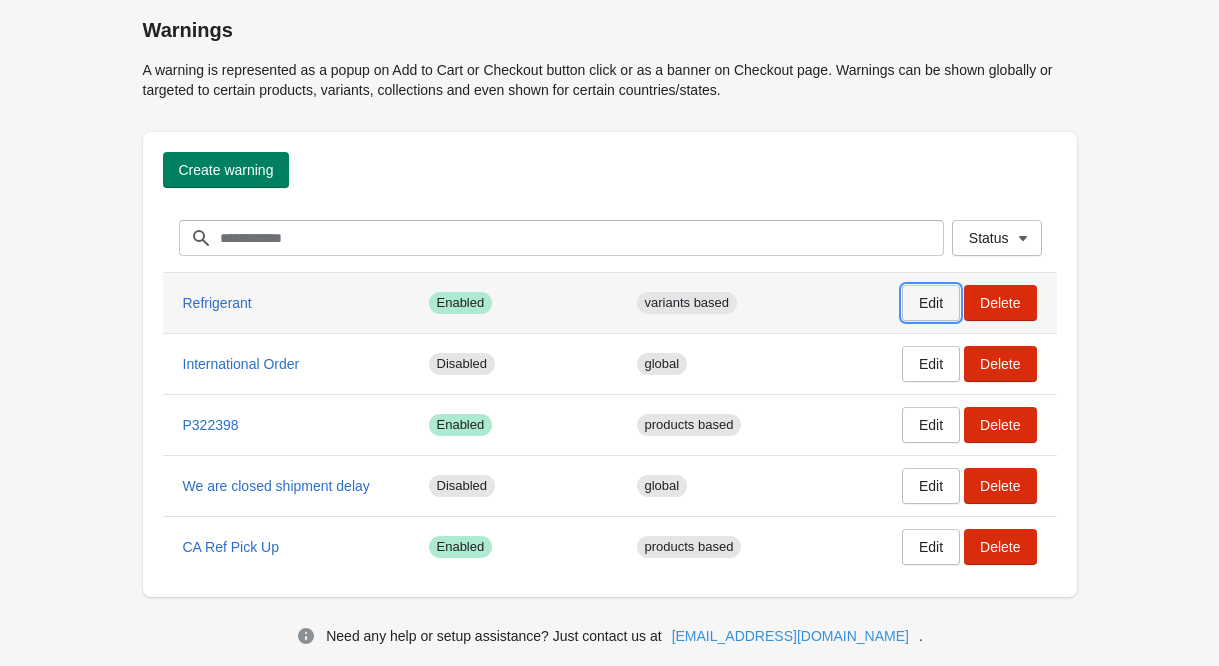 click on "Edit" at bounding box center (931, 303) 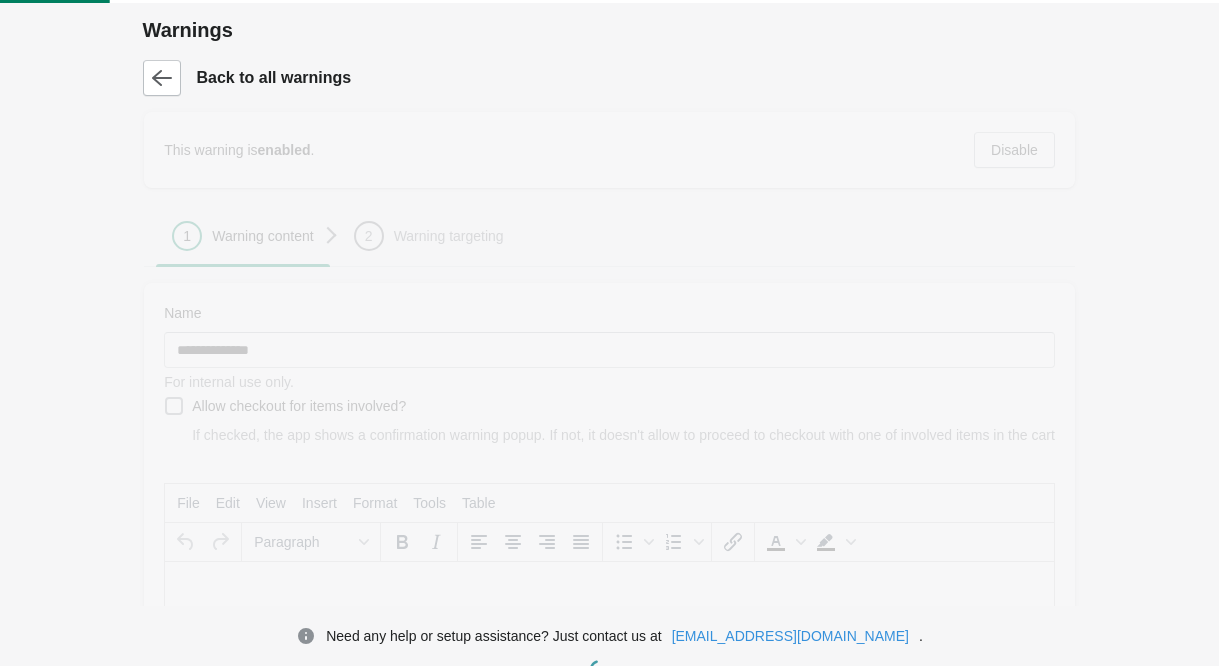 type on "**********" 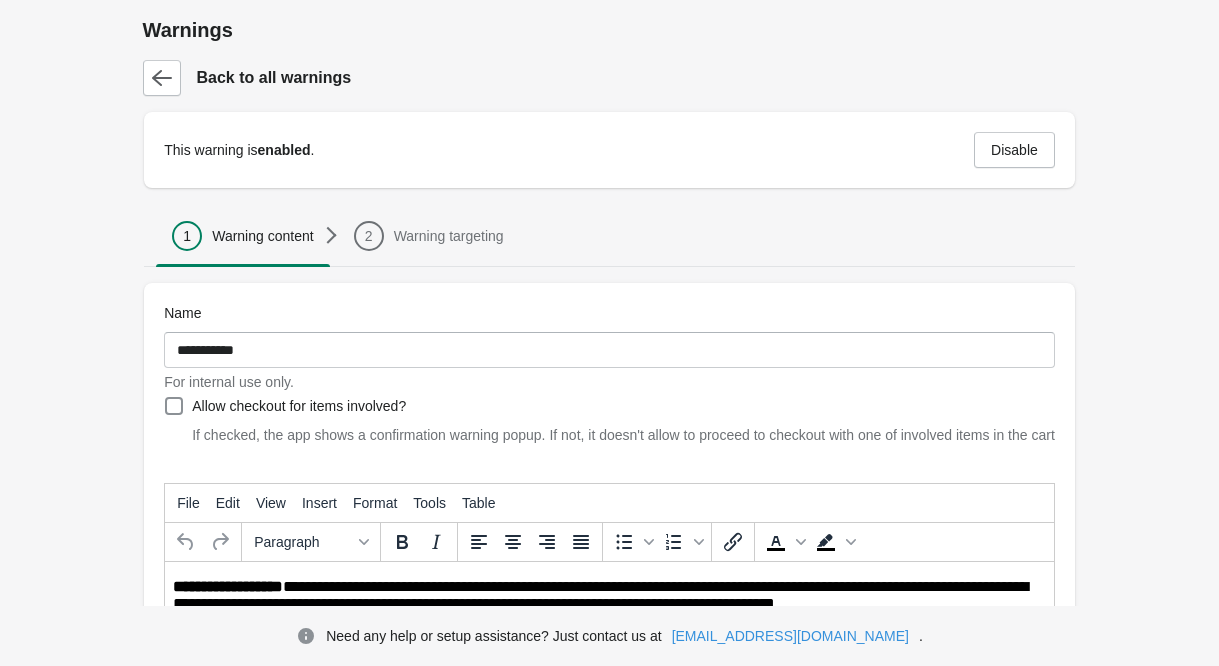 scroll, scrollTop: 300, scrollLeft: 0, axis: vertical 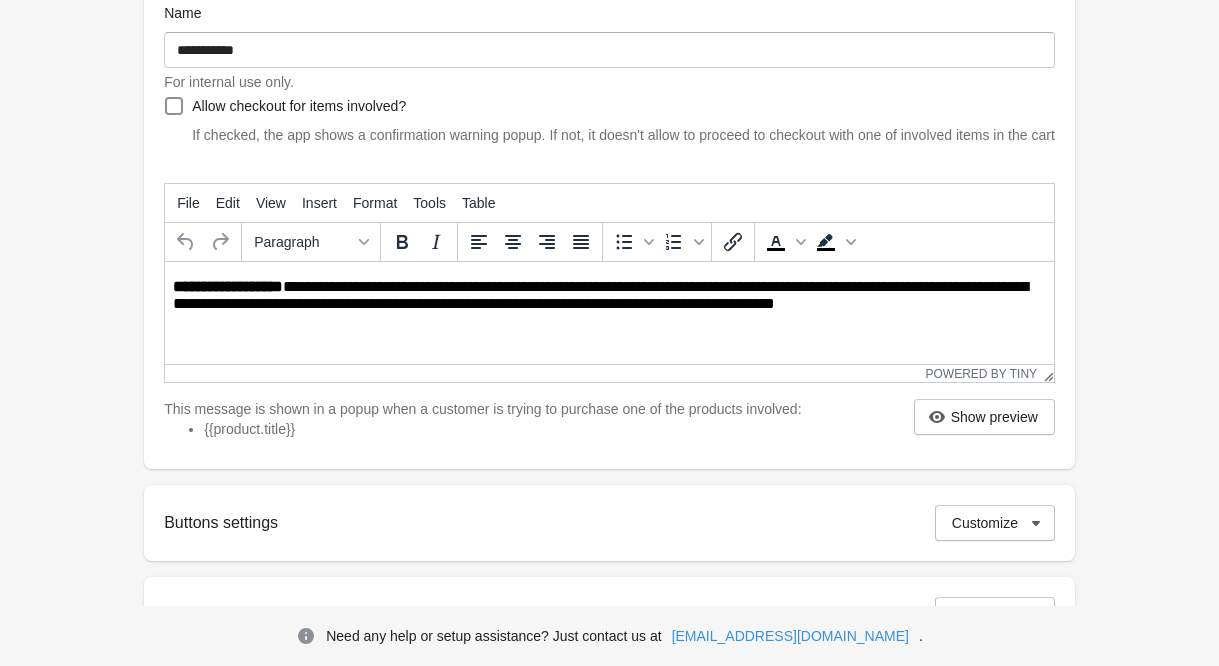 click on "**********" at bounding box center (611, 296) 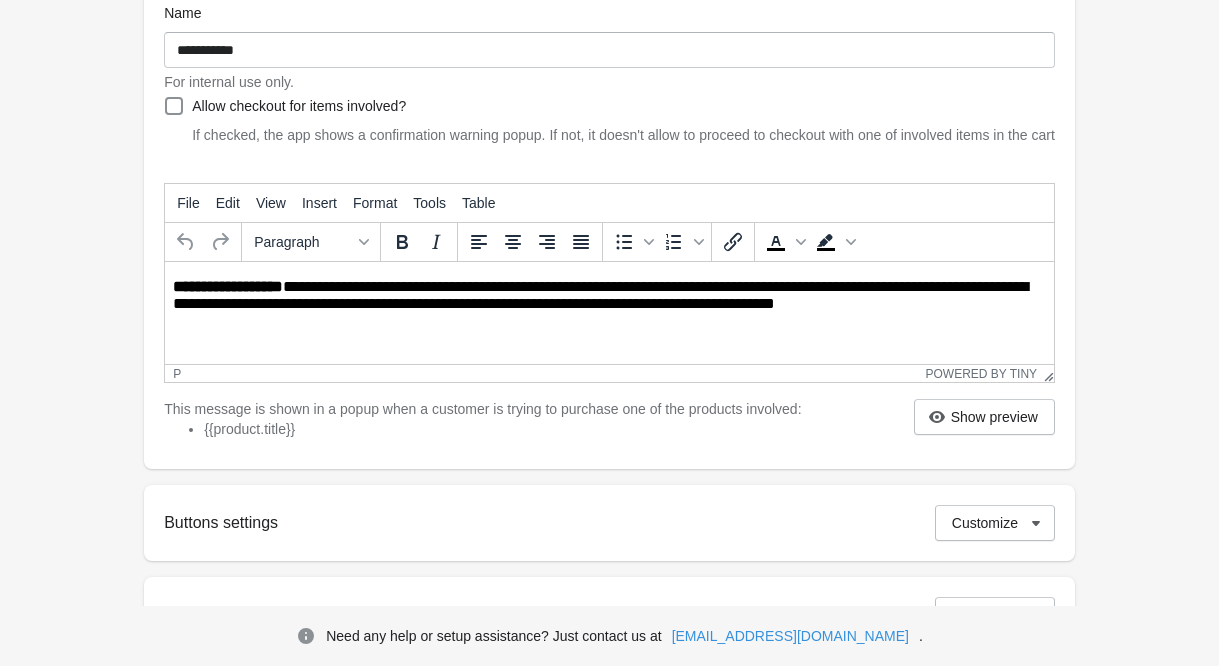 type 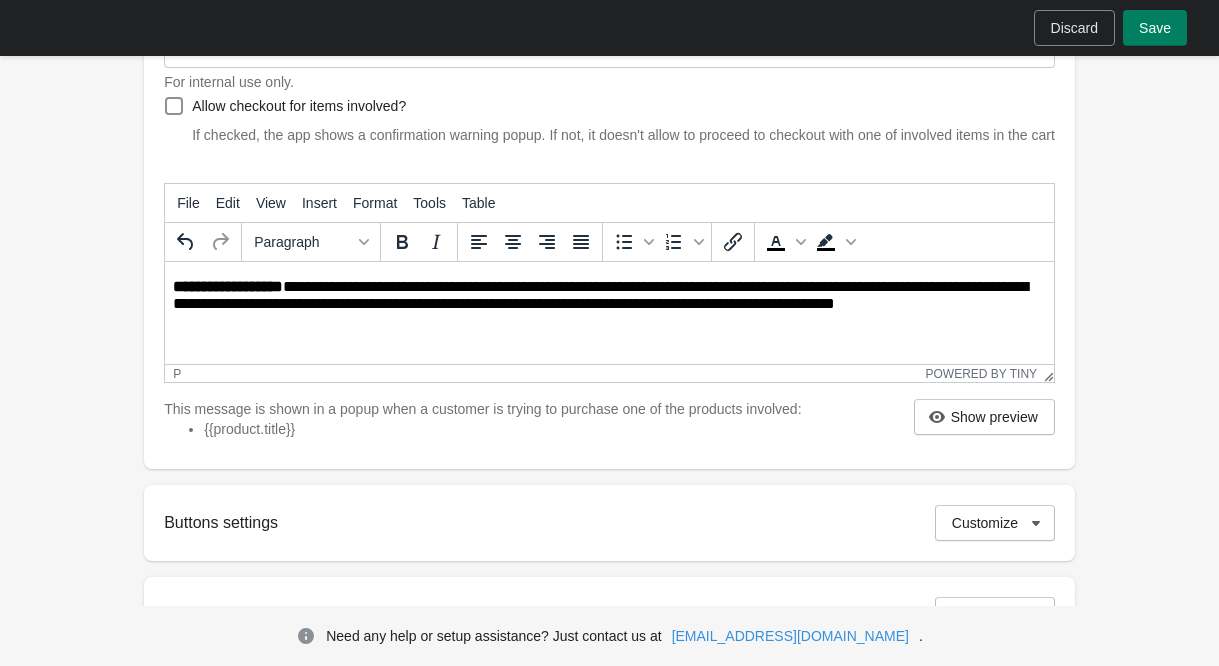 click on "**********" at bounding box center [611, 296] 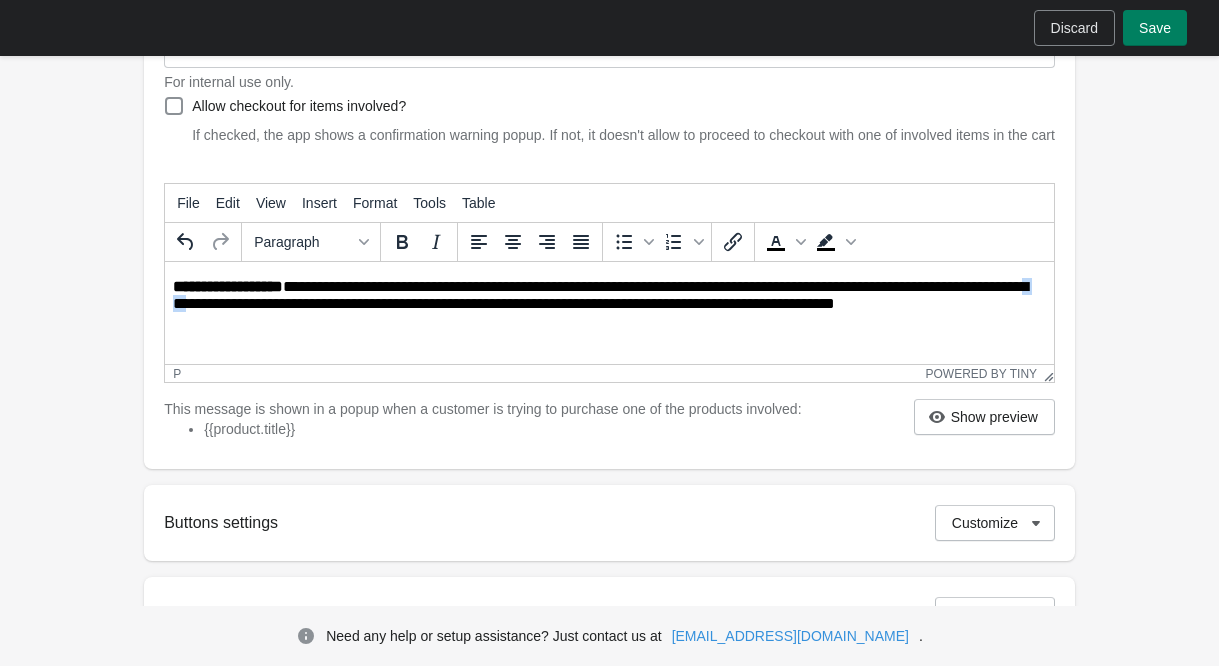 click on "**********" at bounding box center [611, 296] 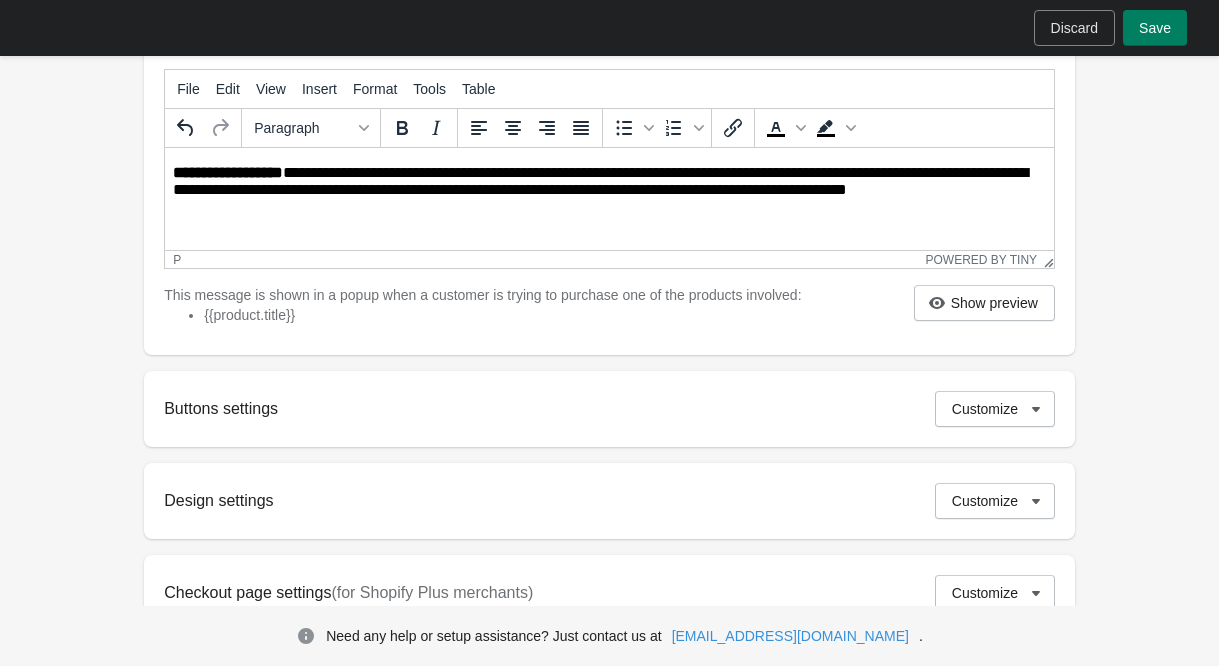 scroll, scrollTop: 382, scrollLeft: 0, axis: vertical 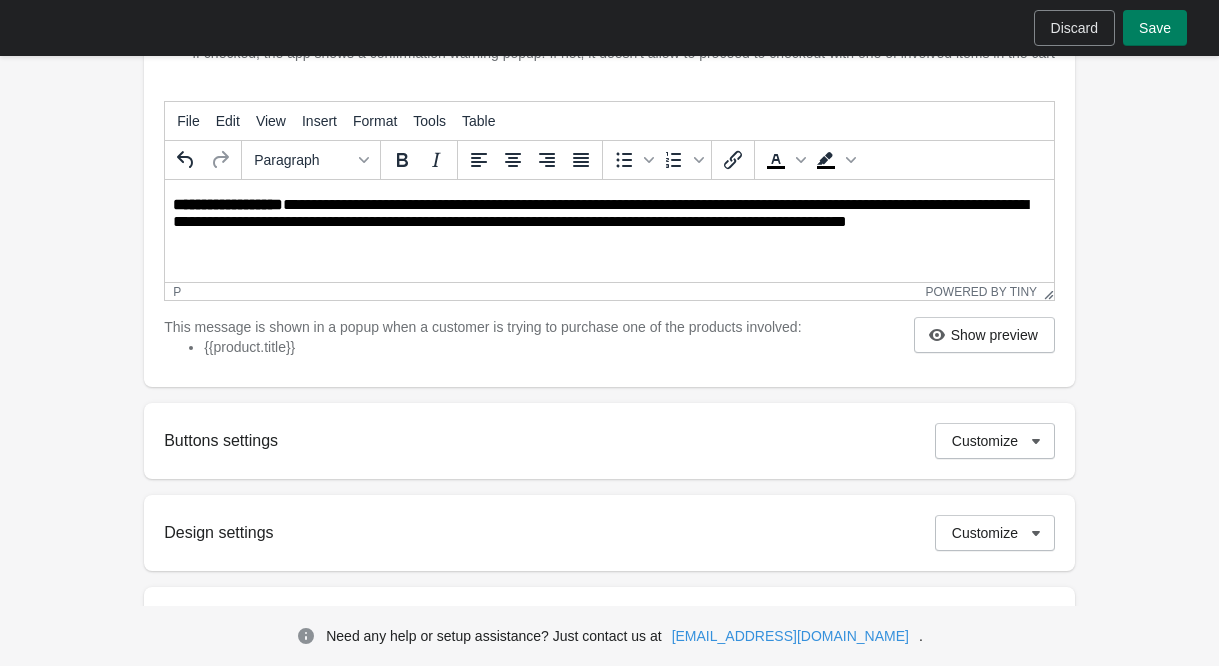 click on "**********" at bounding box center (611, 214) 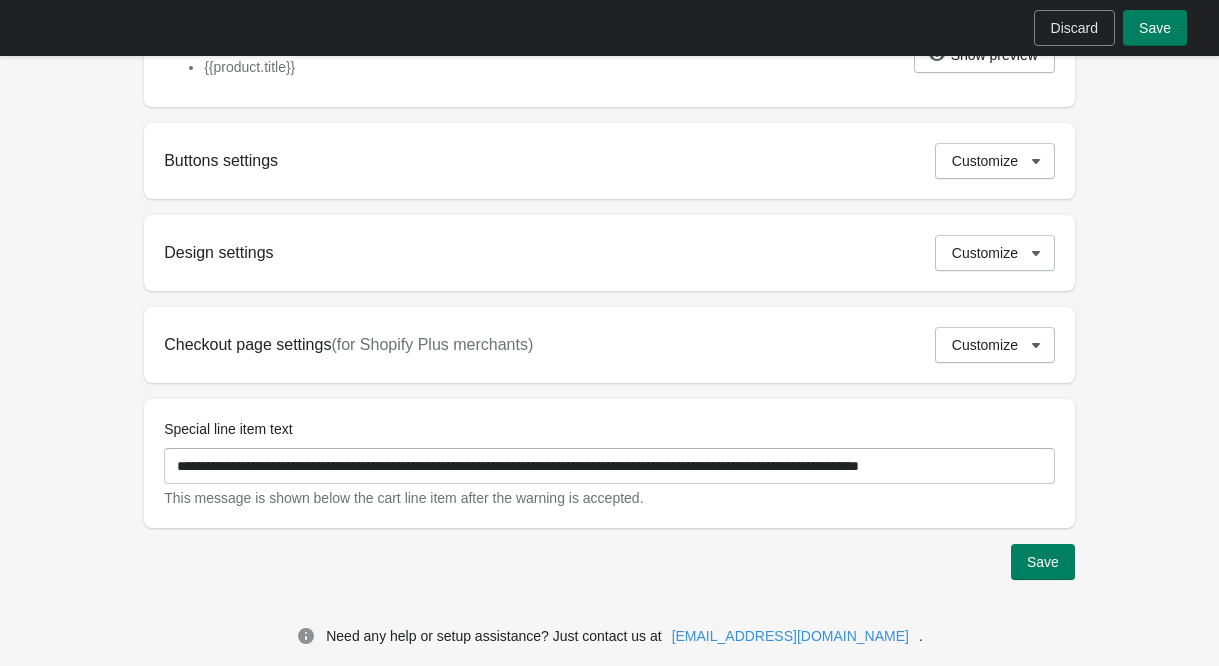 scroll, scrollTop: 682, scrollLeft: 0, axis: vertical 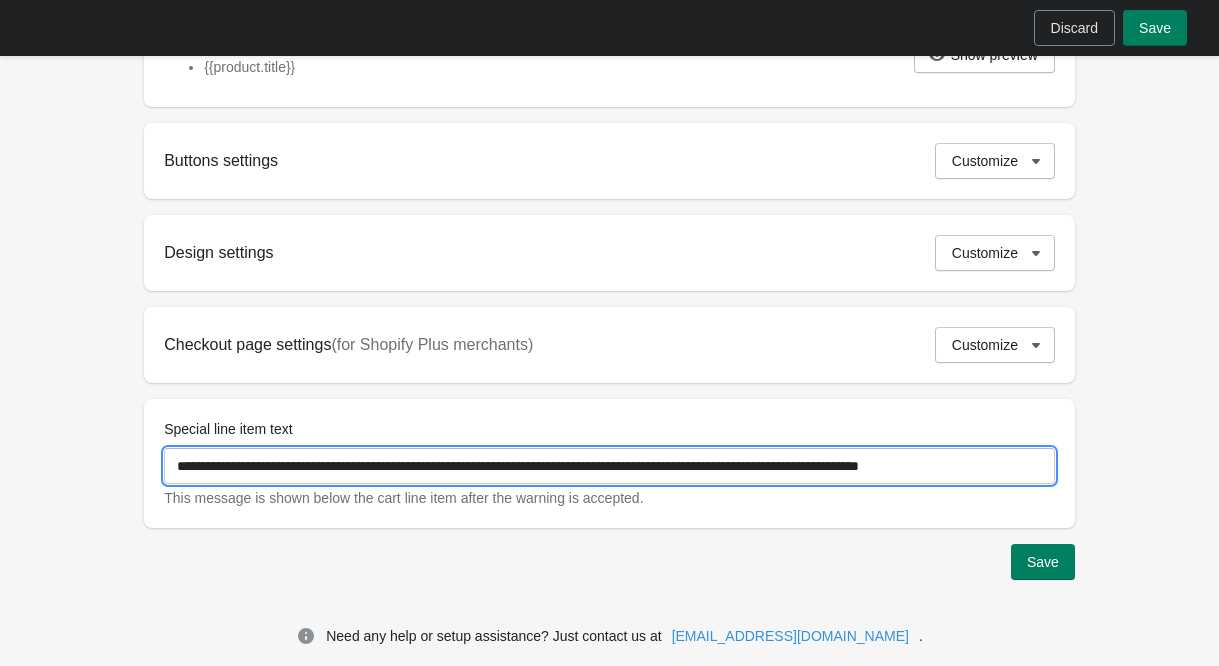 click on "**********" at bounding box center (609, 466) 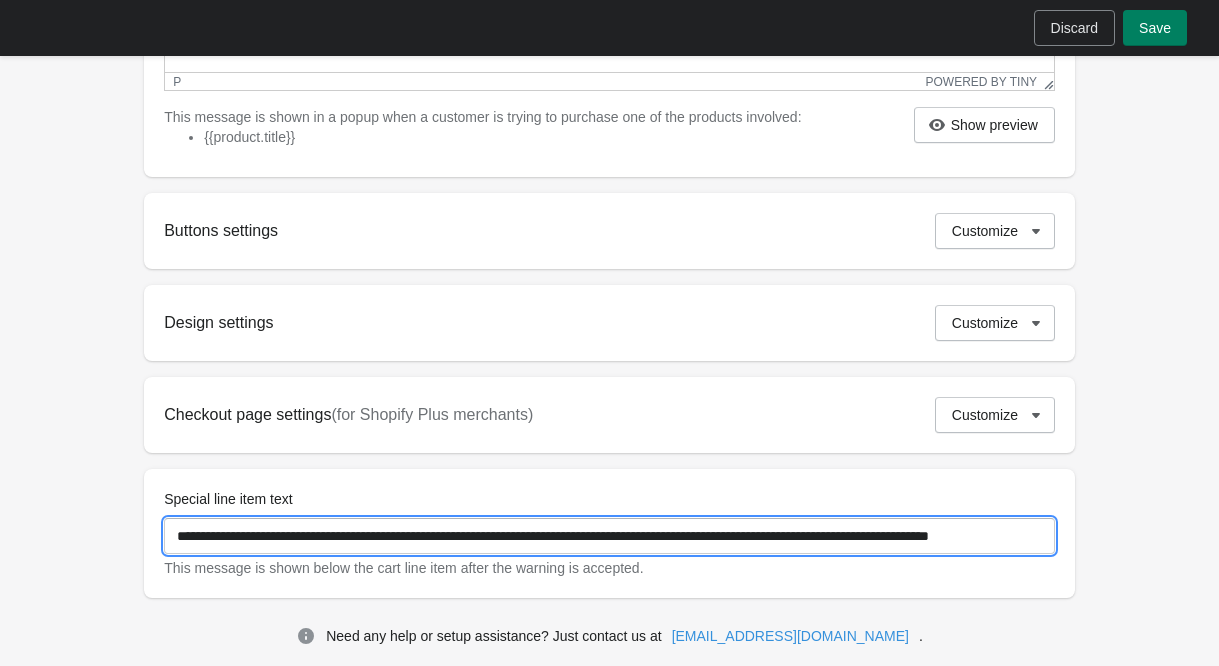 scroll, scrollTop: 582, scrollLeft: 0, axis: vertical 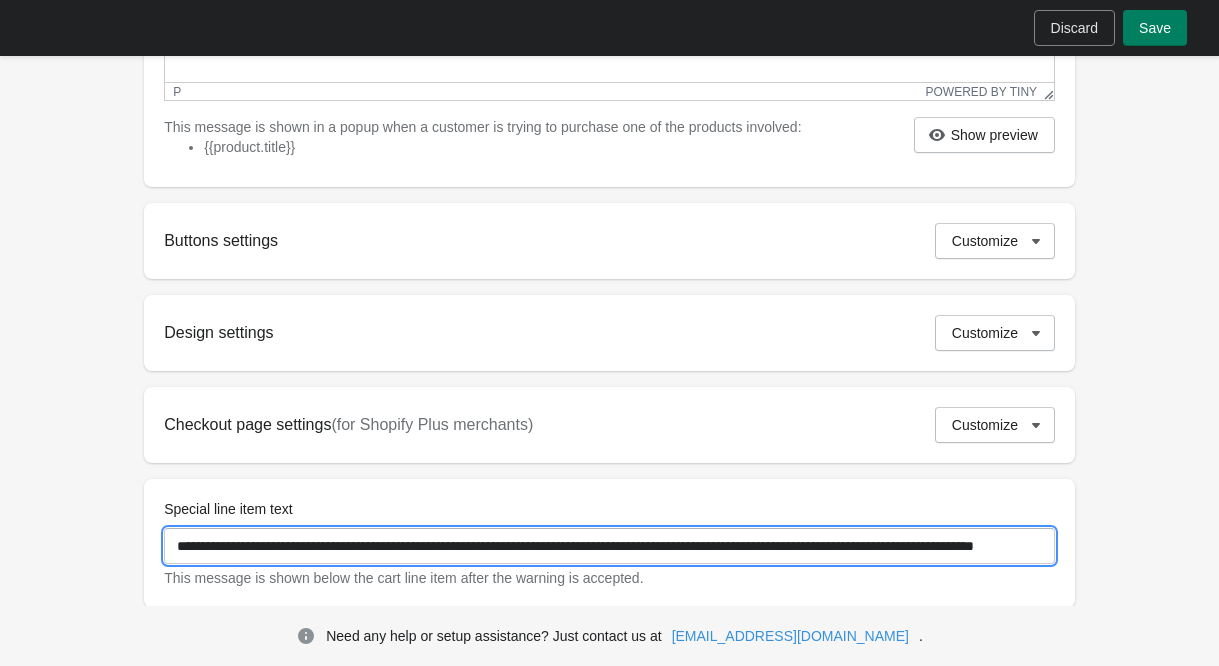 drag, startPoint x: 477, startPoint y: 565, endPoint x: 347, endPoint y: 577, distance: 130.55267 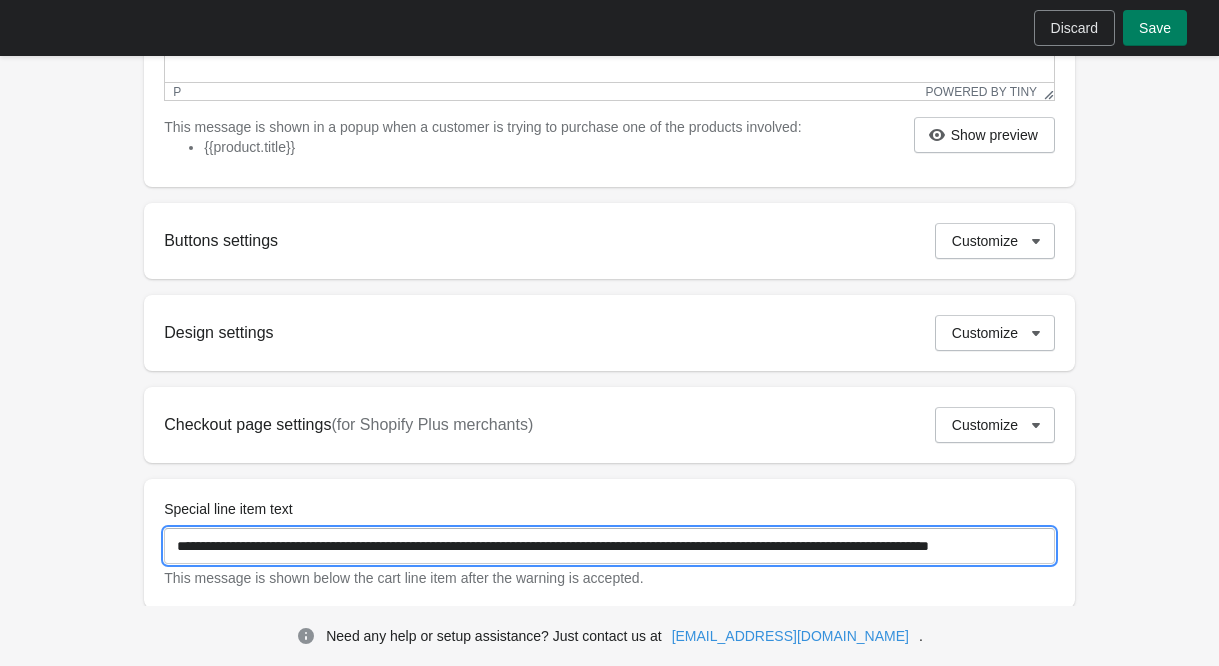 click on "**********" at bounding box center (609, 546) 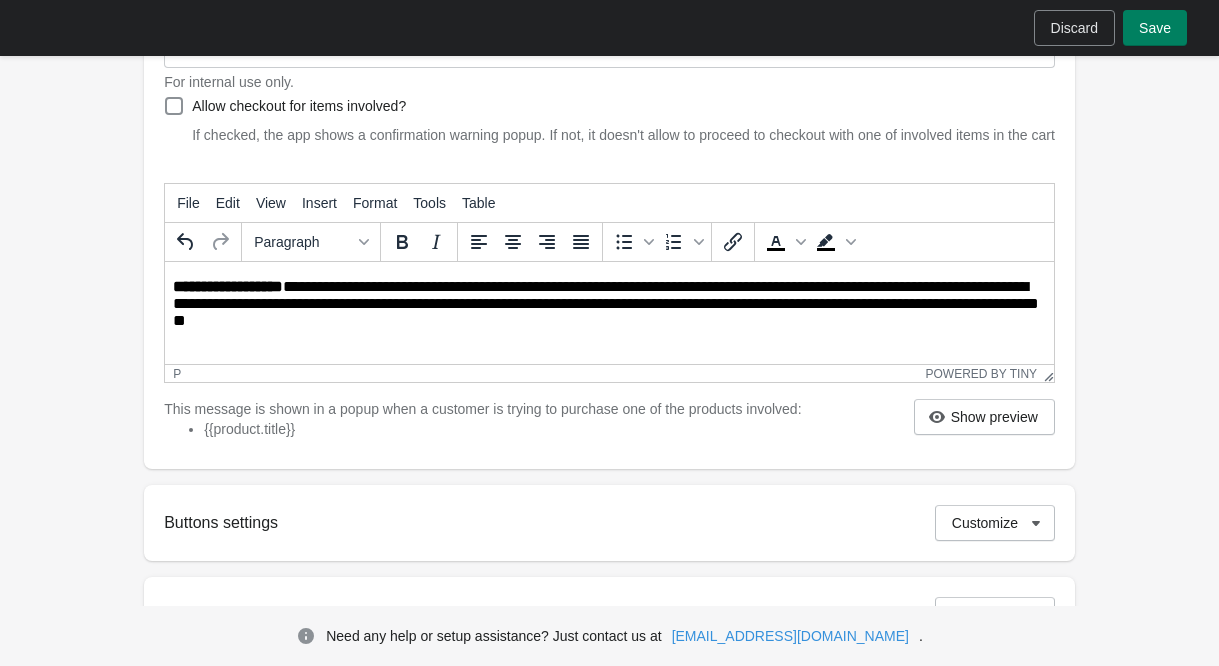 scroll, scrollTop: 682, scrollLeft: 0, axis: vertical 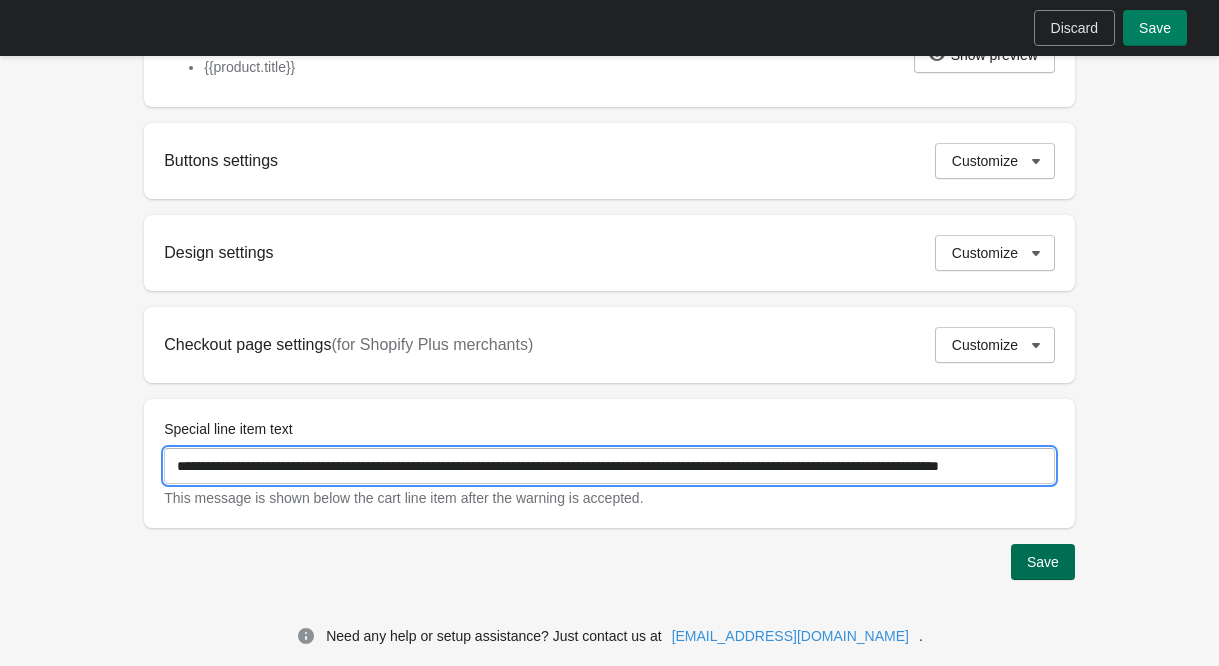 type on "**********" 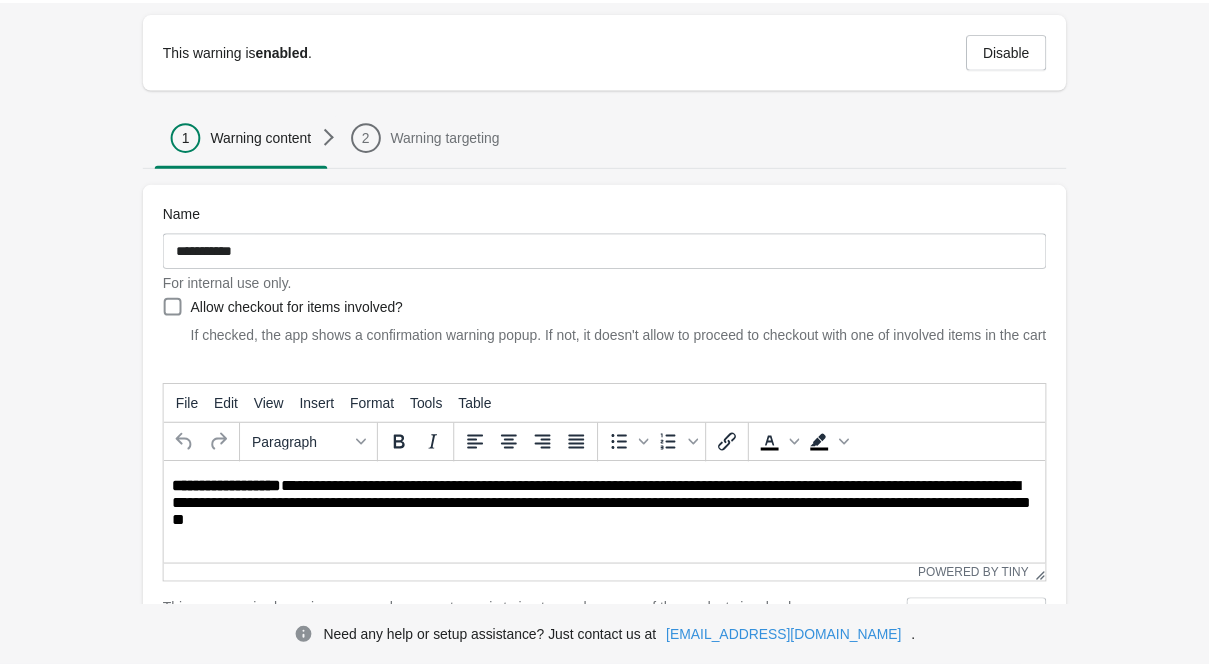 scroll, scrollTop: 0, scrollLeft: 0, axis: both 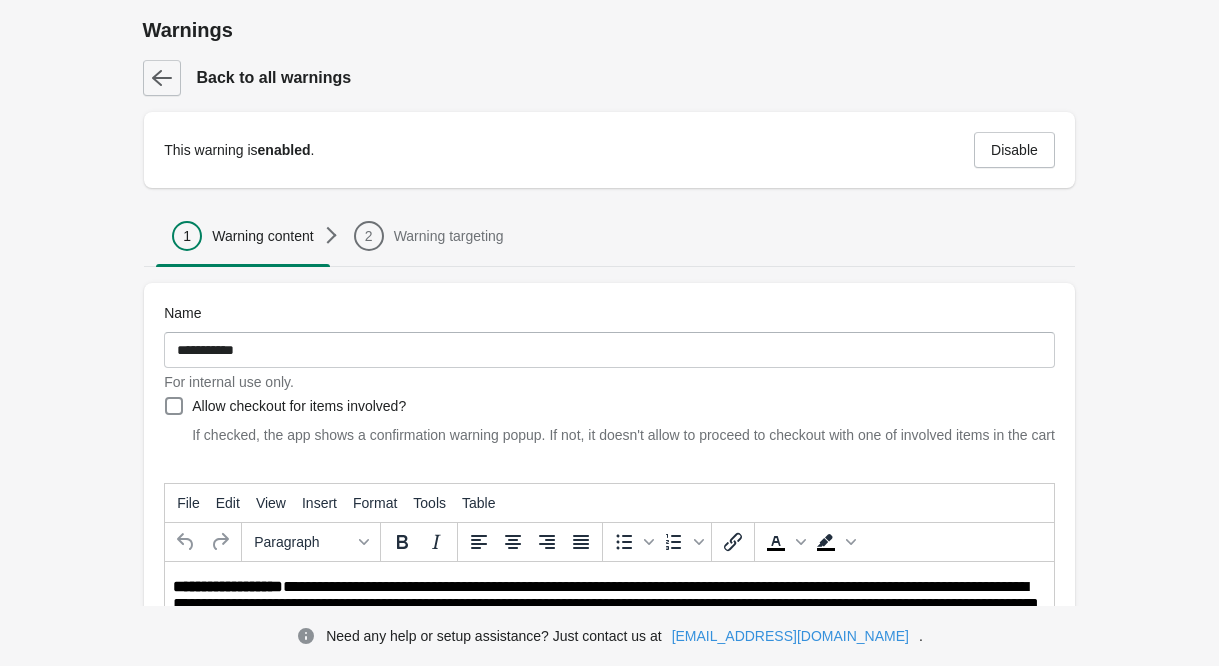click 